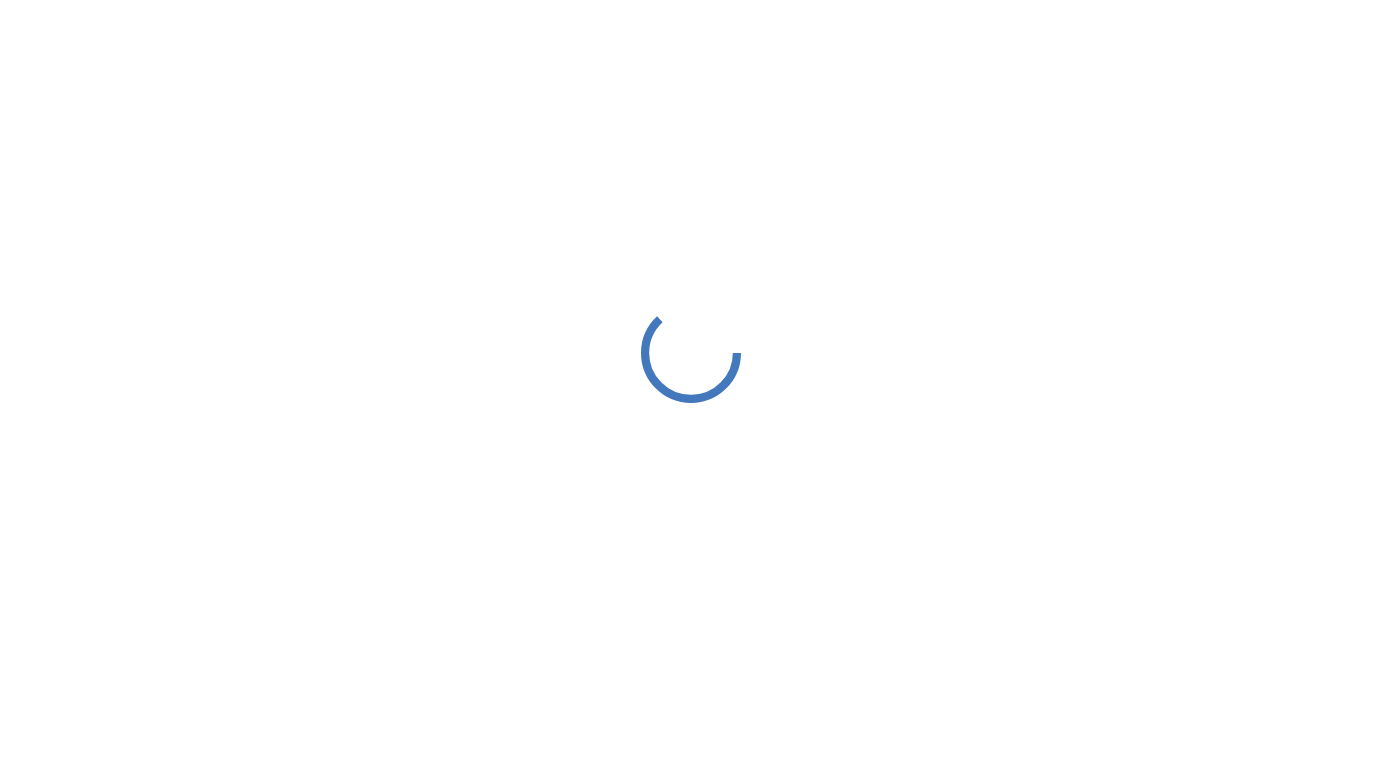 scroll, scrollTop: 0, scrollLeft: 0, axis: both 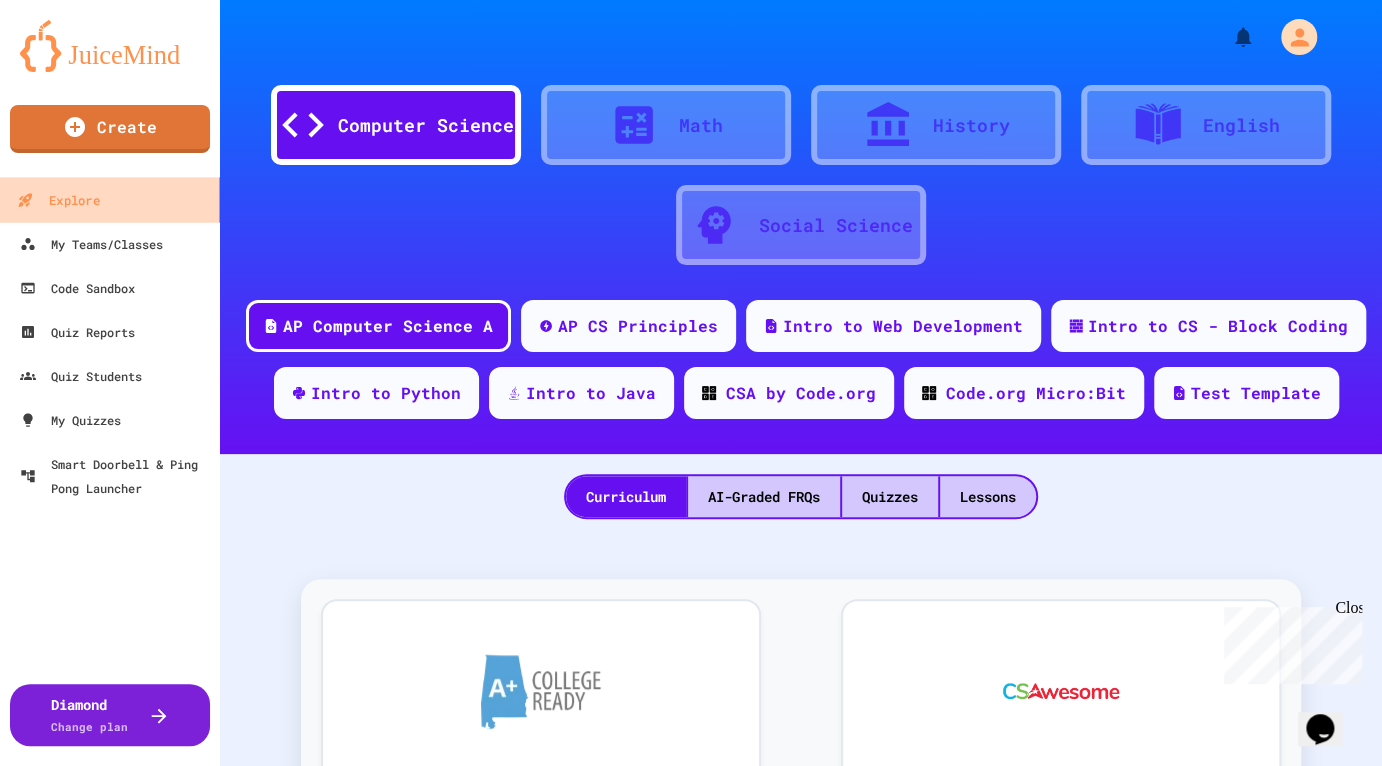 click on "Explore" at bounding box center [110, 199] 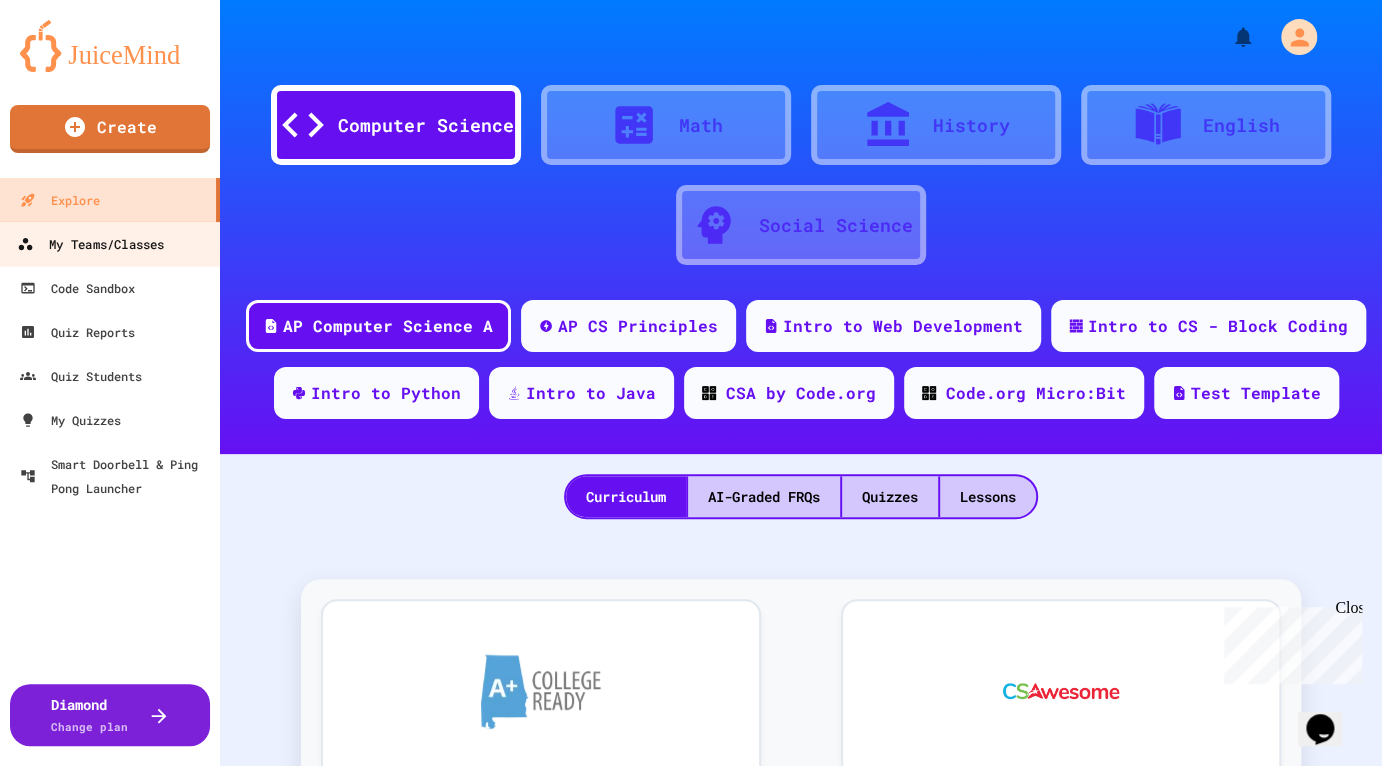 click on "My Teams/Classes" at bounding box center [90, 244] 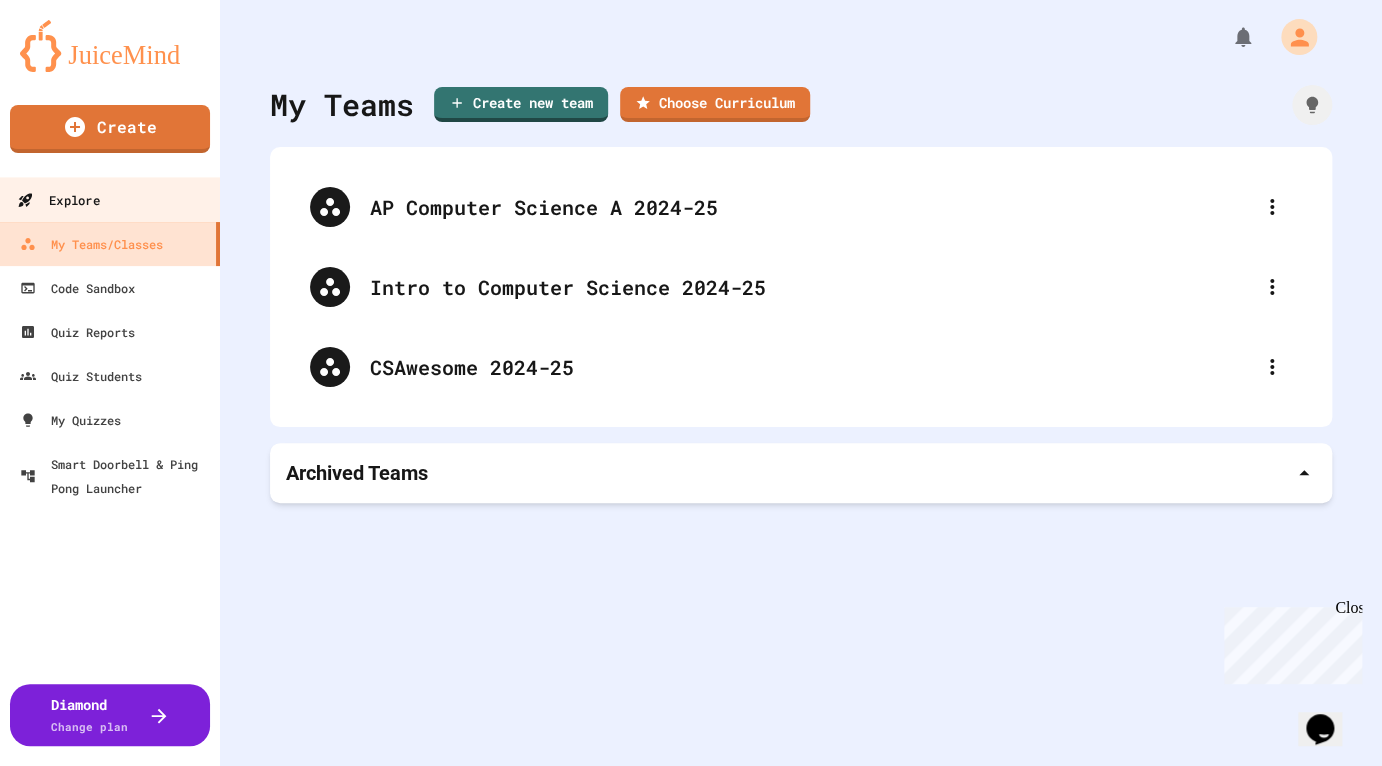click on "Explore" at bounding box center [110, 199] 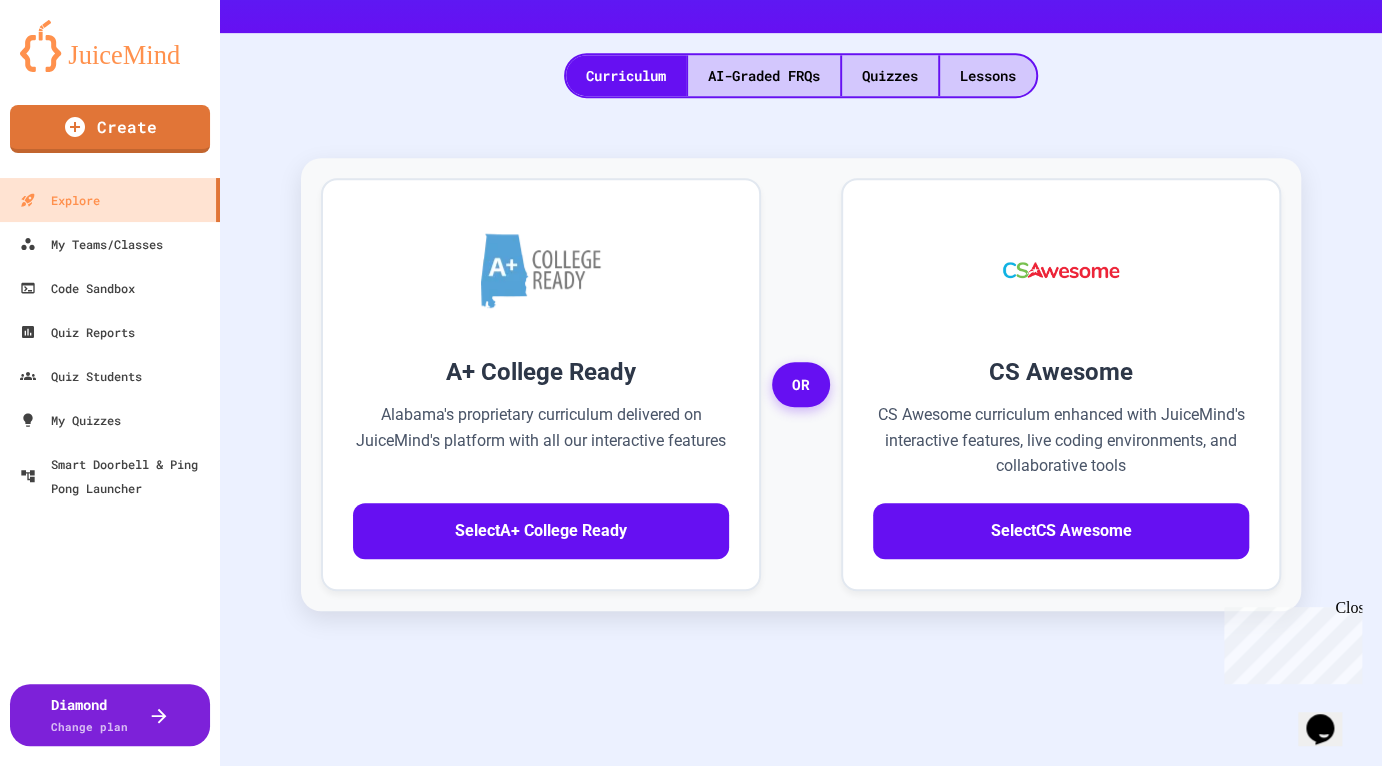 scroll, scrollTop: 492, scrollLeft: 0, axis: vertical 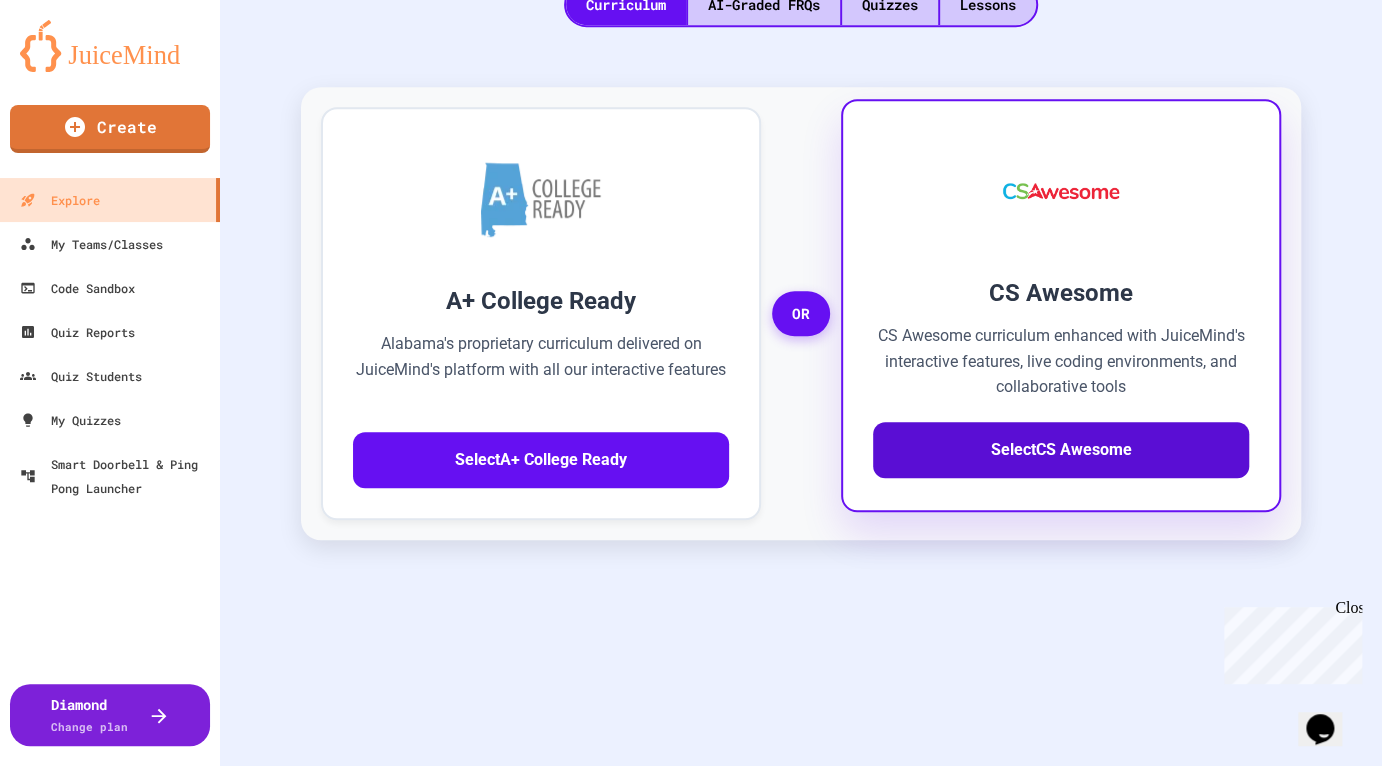 click on "Select  CS Awesome" at bounding box center [1061, 450] 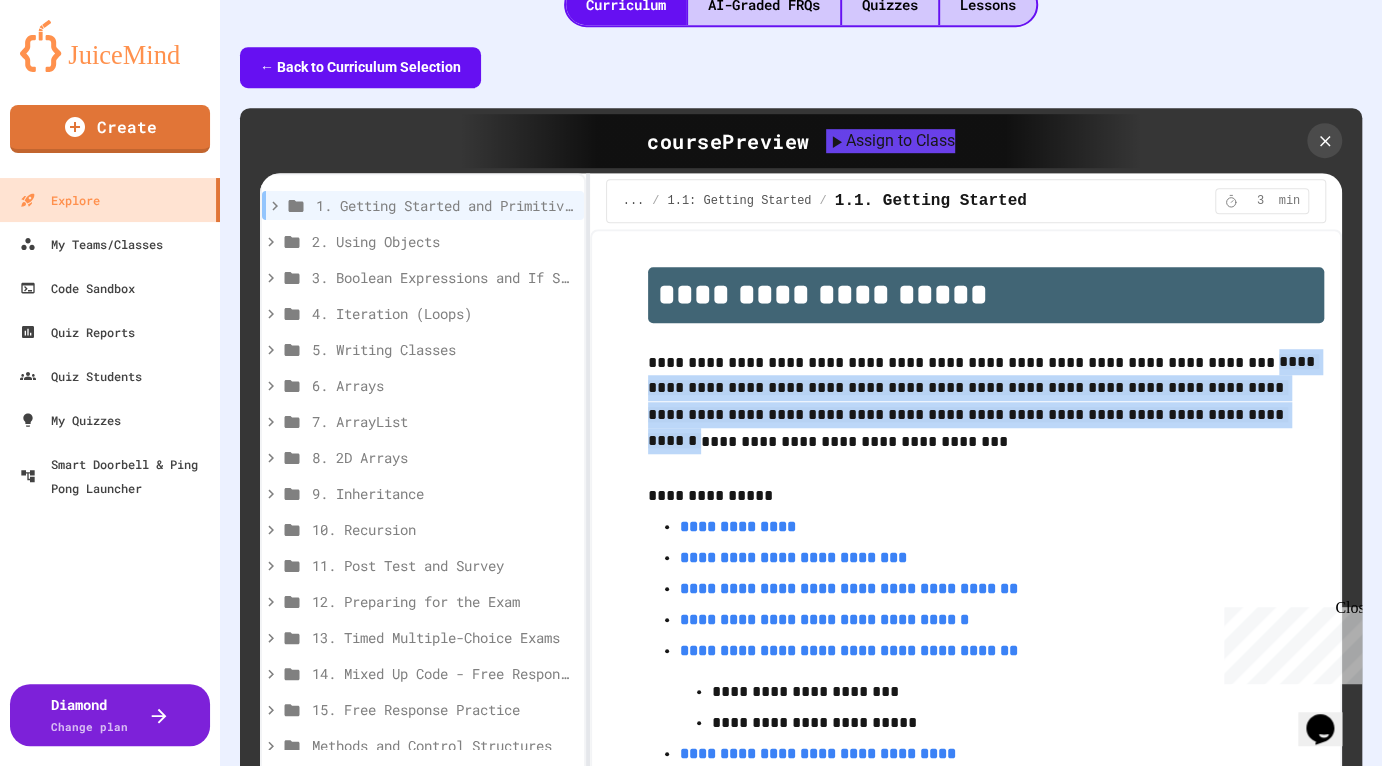 drag, startPoint x: 1361, startPoint y: 353, endPoint x: 1348, endPoint y: 407, distance: 55.542778 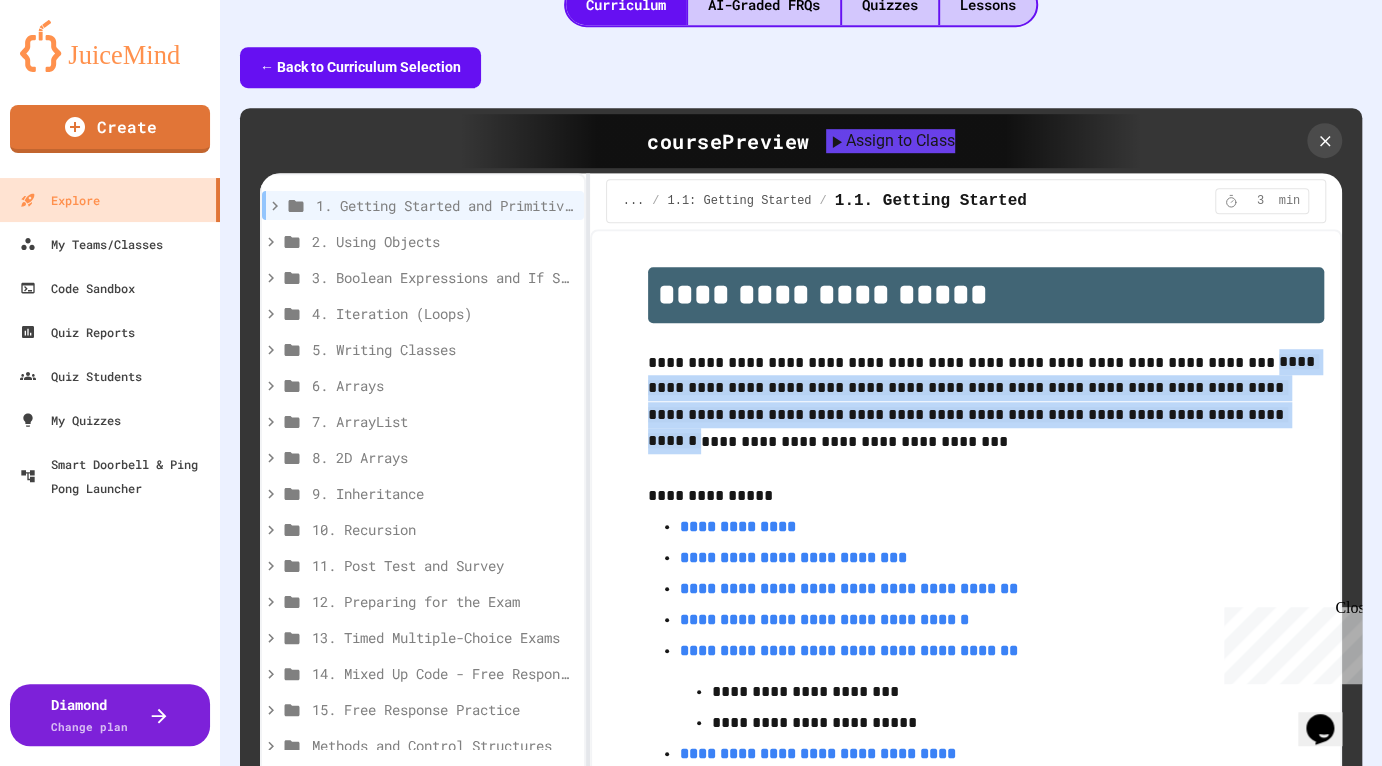 click on "**********" at bounding box center (801, 383) 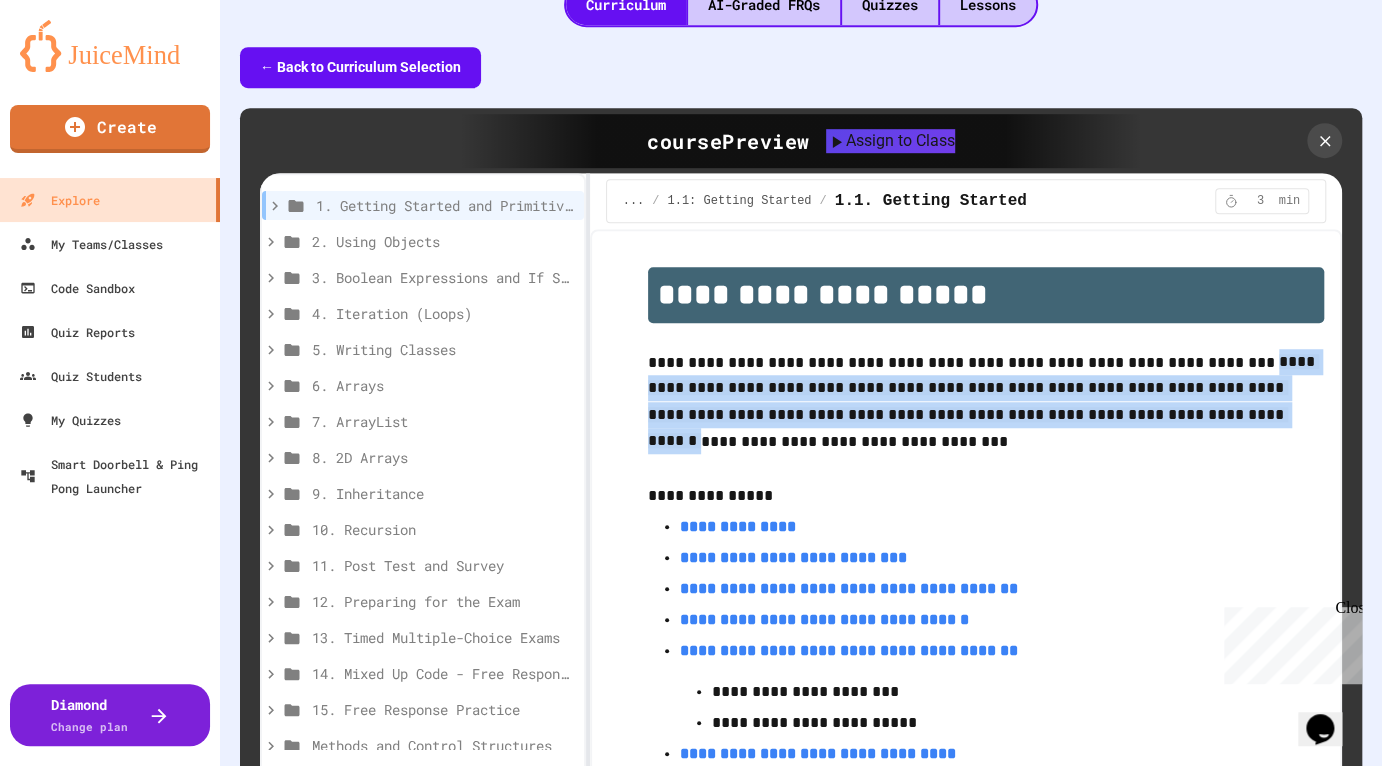 click on "**********" at bounding box center (801, 551) 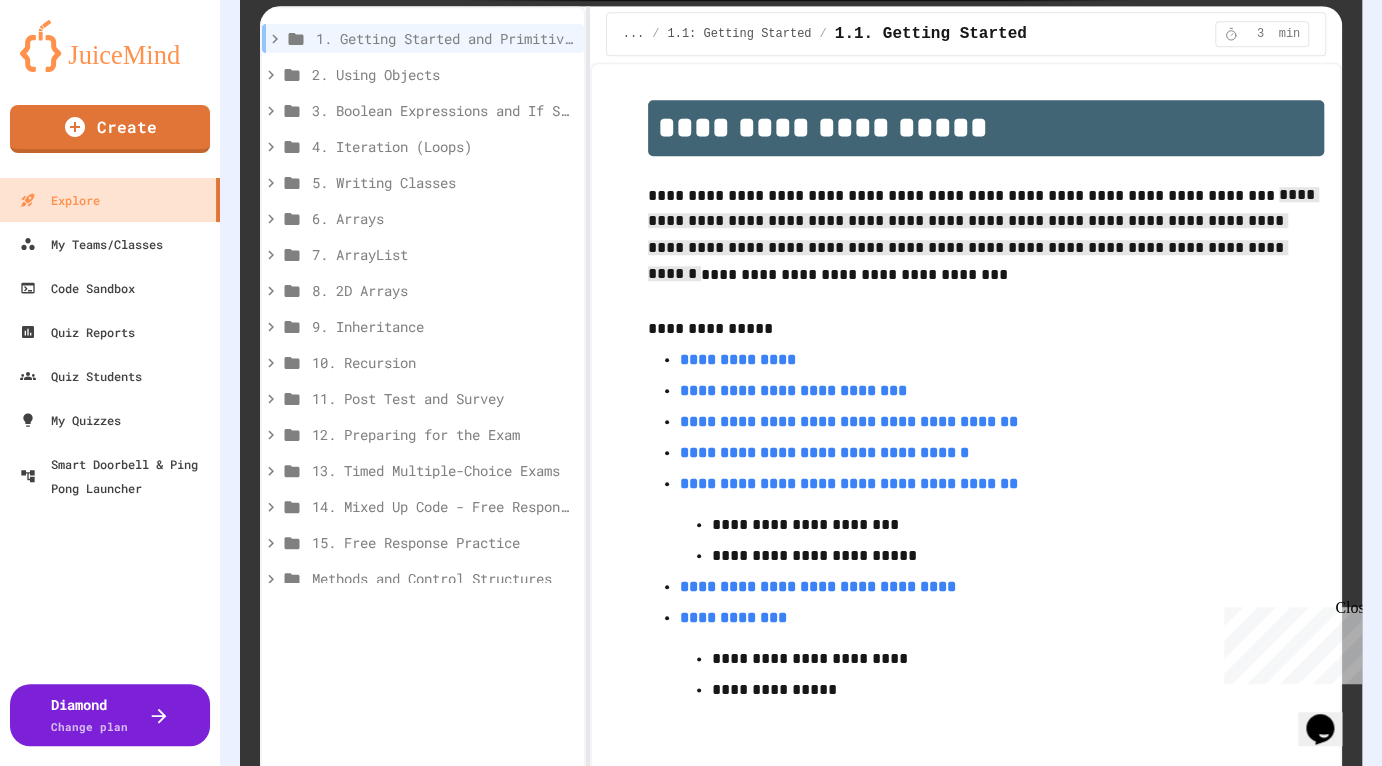 scroll, scrollTop: 640, scrollLeft: 0, axis: vertical 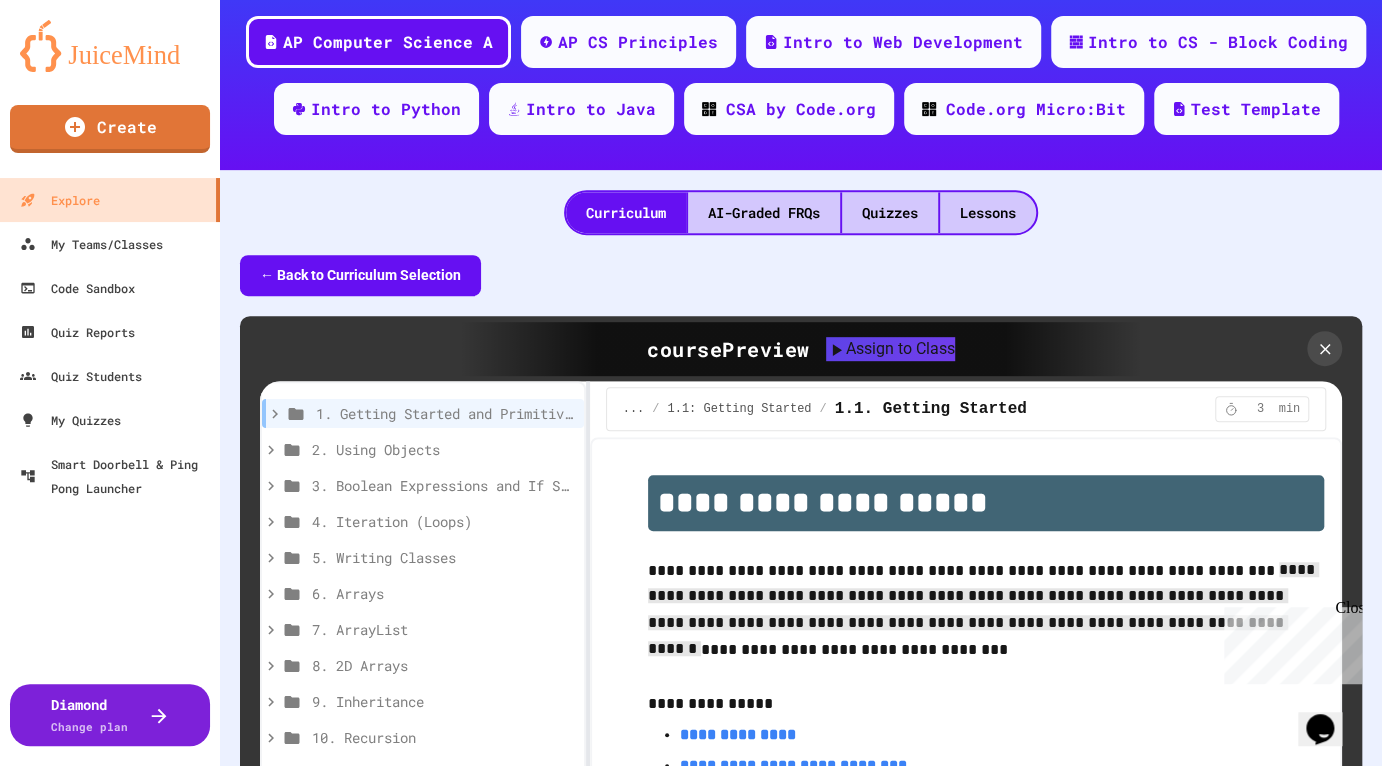 click on "**********" at bounding box center [801, 99] 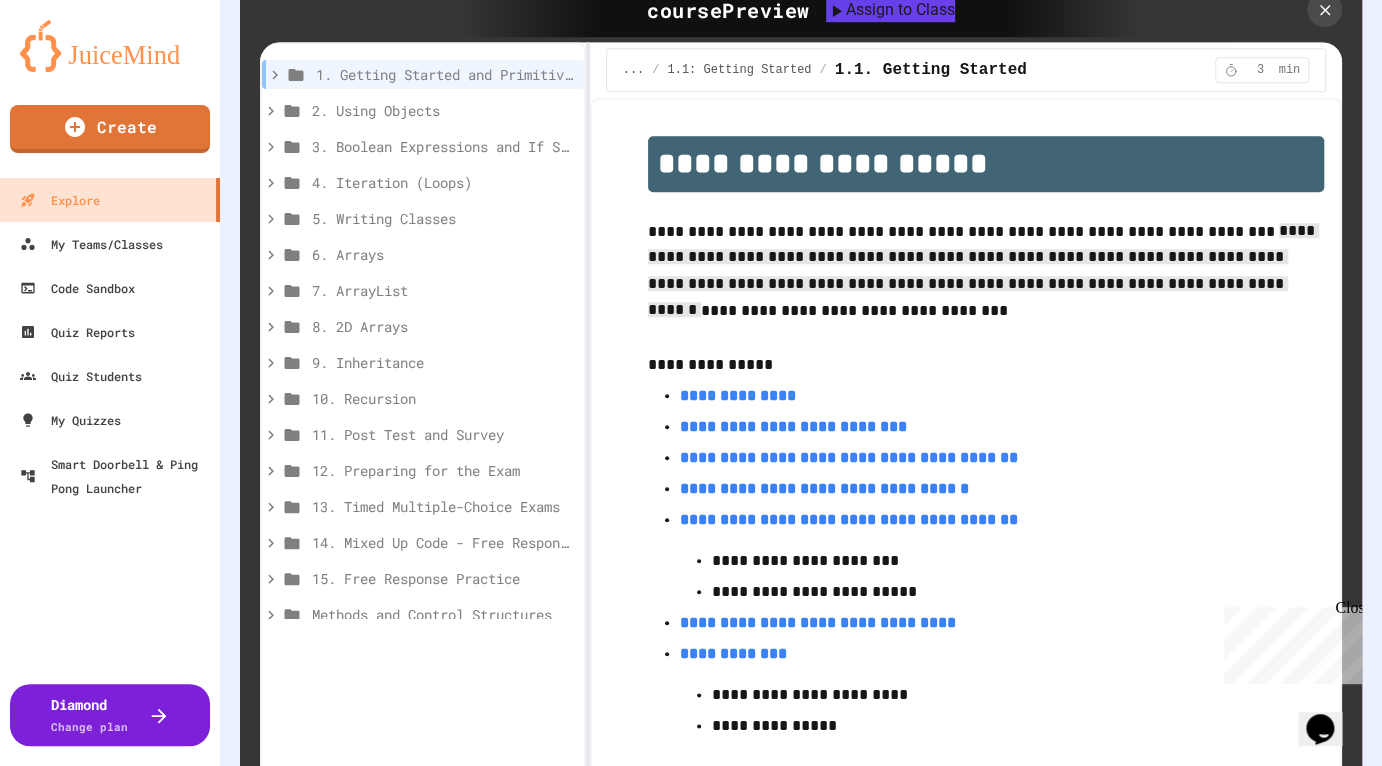scroll, scrollTop: 644, scrollLeft: 0, axis: vertical 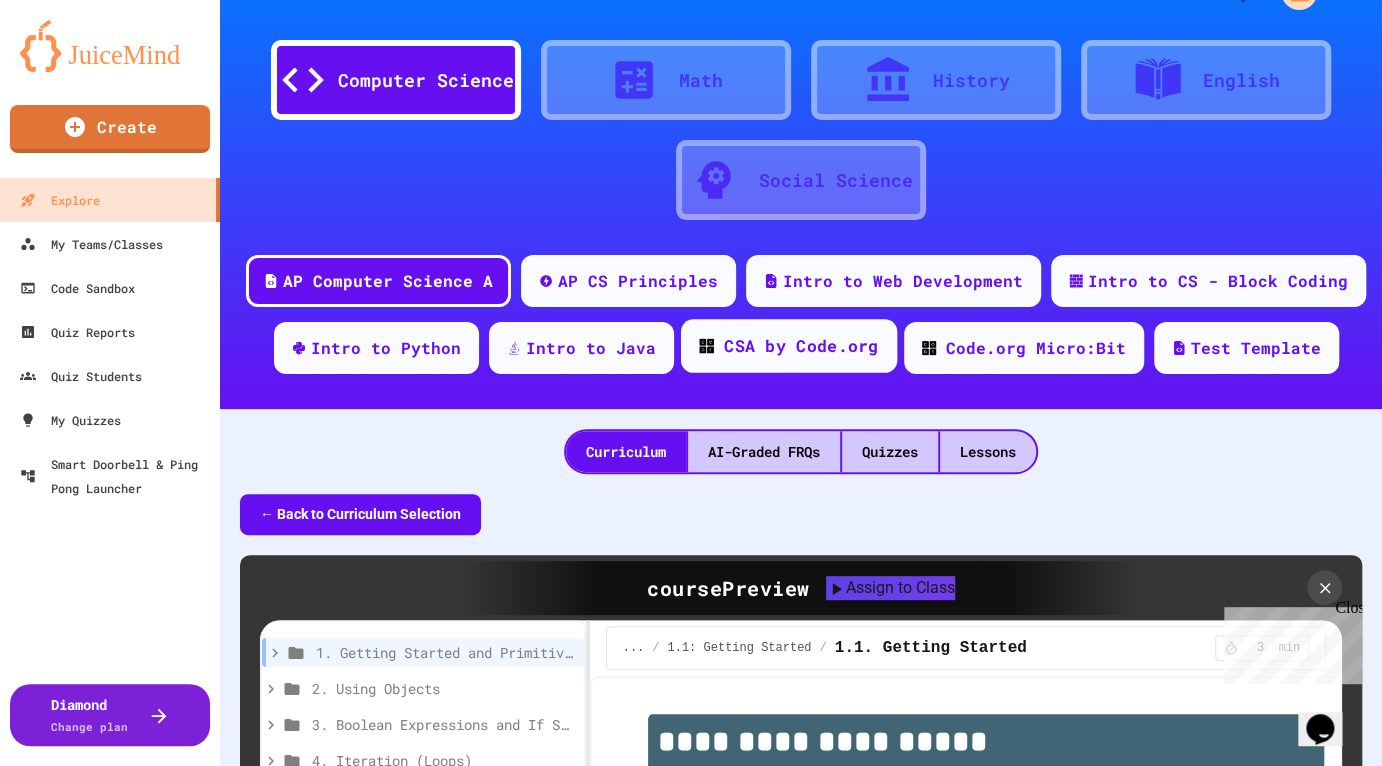 click on "CSA by Code.org" at bounding box center [801, 346] 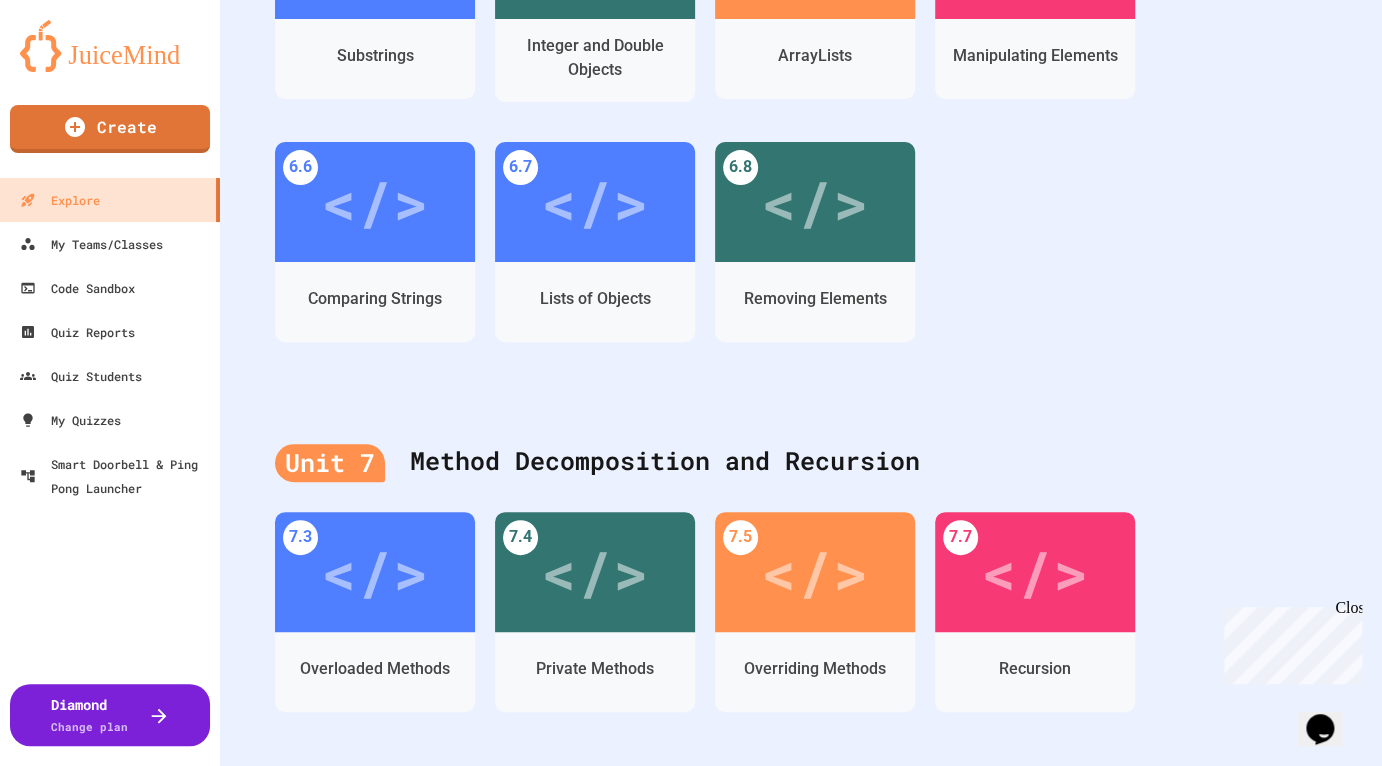 scroll, scrollTop: 3624, scrollLeft: 0, axis: vertical 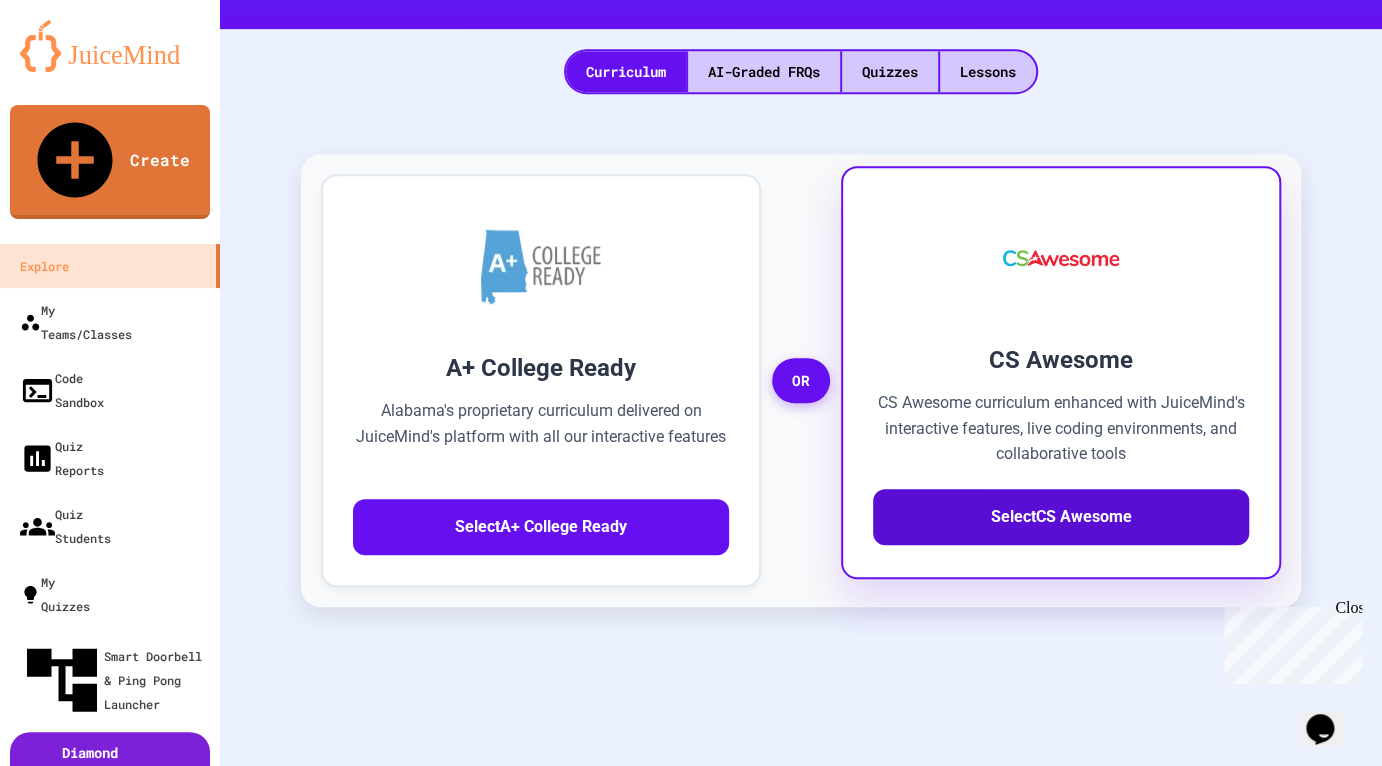 click on "Select  CS Awesome" at bounding box center [1061, 517] 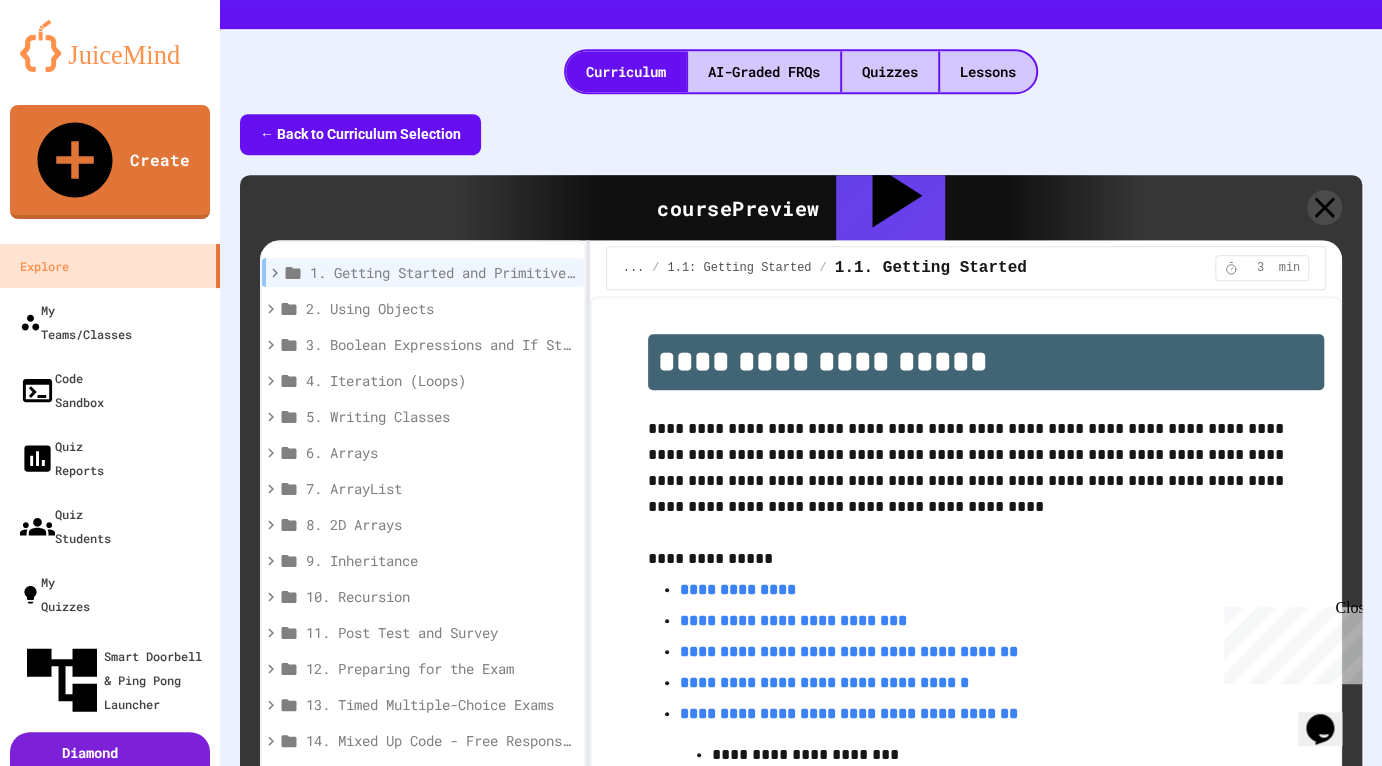 click on "**********" at bounding box center (986, 468) 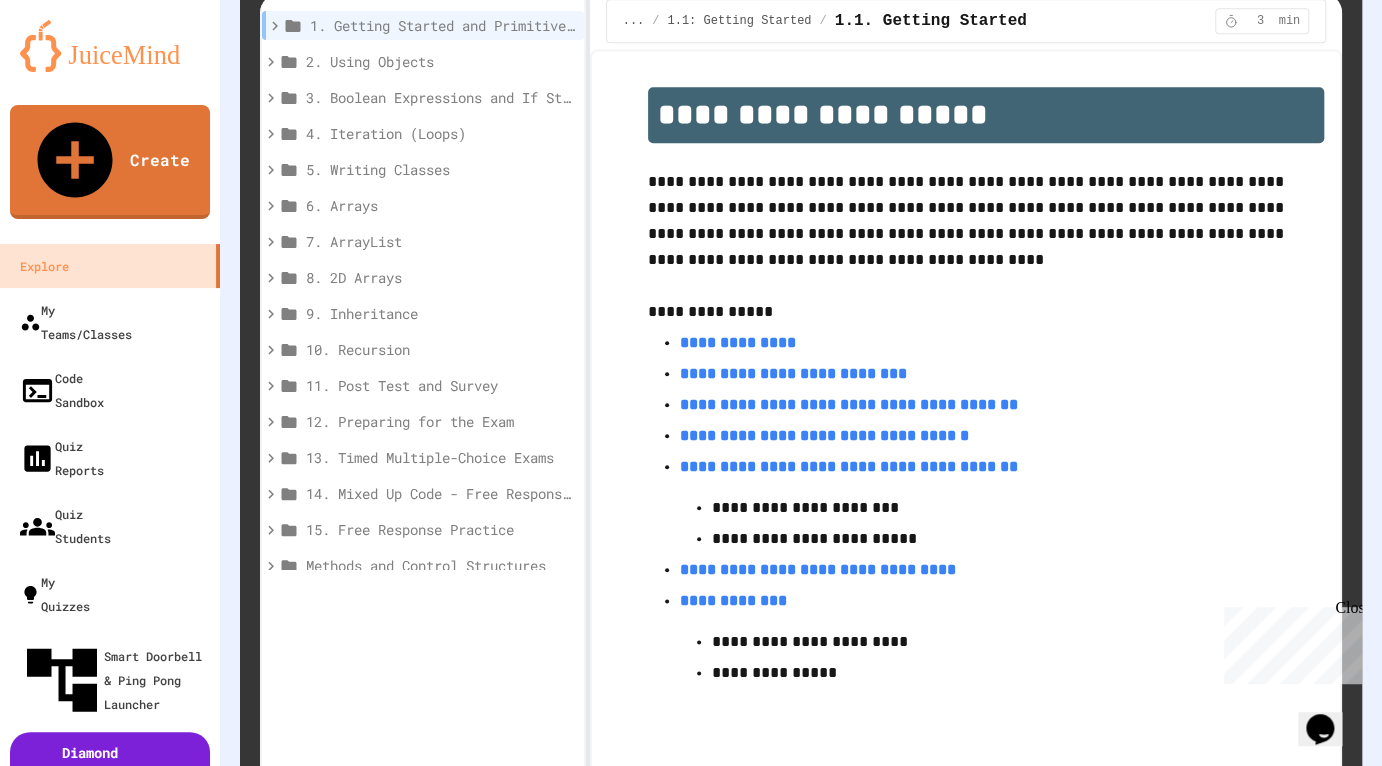 scroll, scrollTop: 736, scrollLeft: 0, axis: vertical 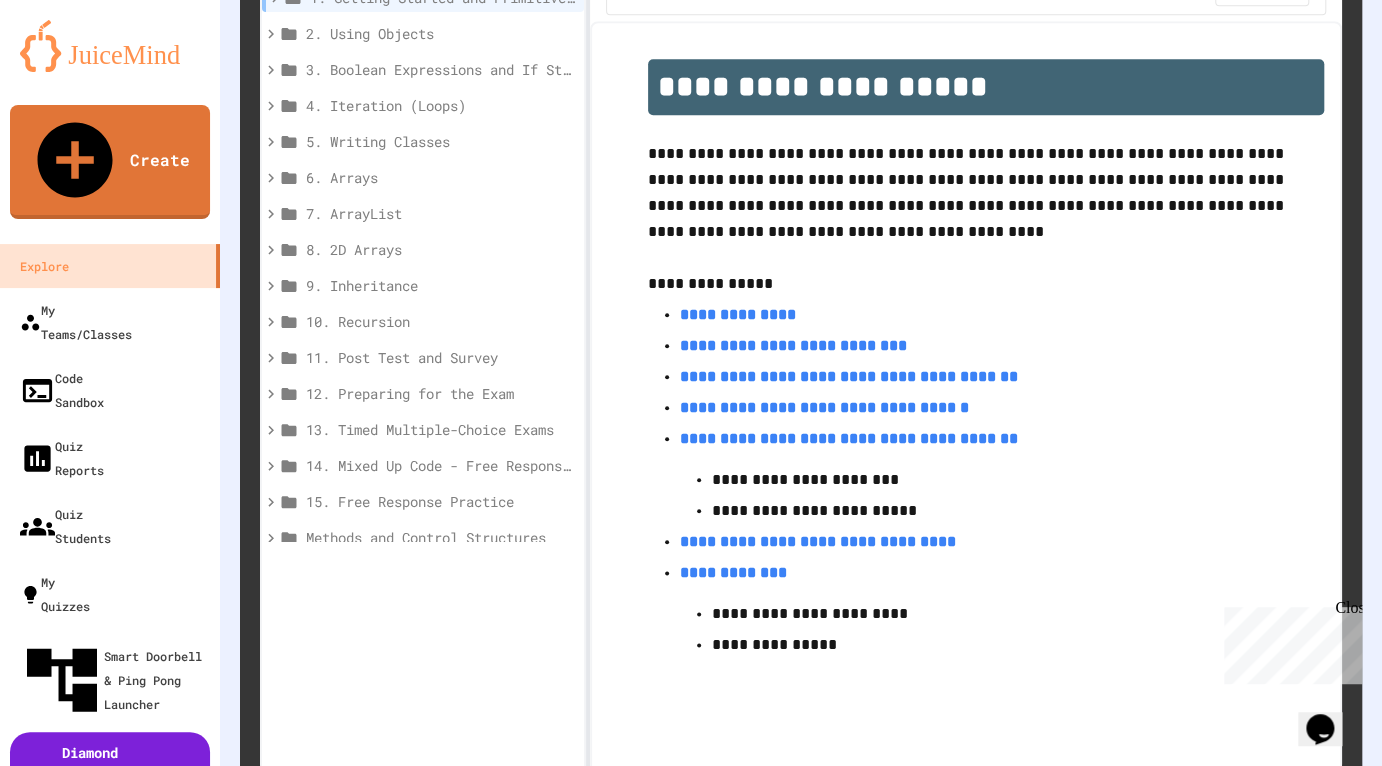 click on "15. Free Response Practice" at bounding box center (423, 505) 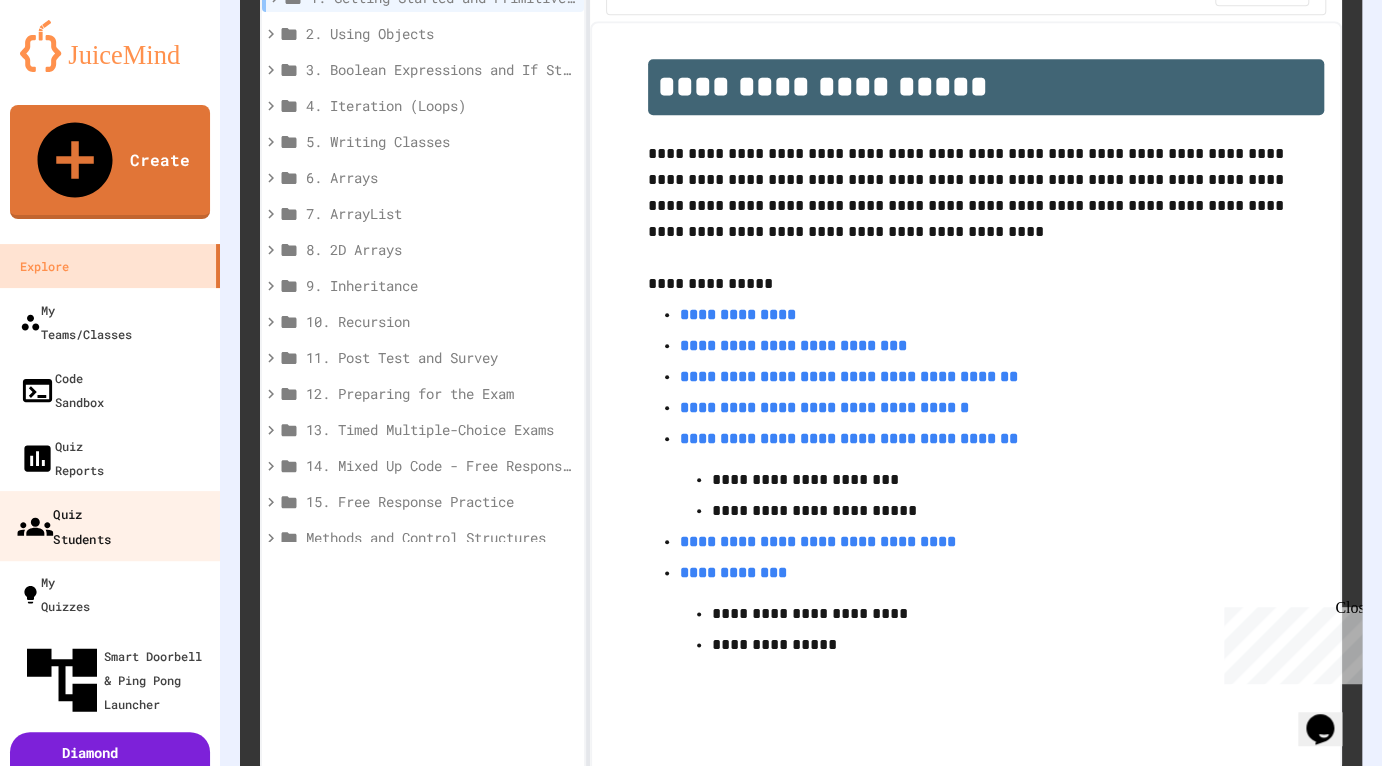 click on "Quiz Students" at bounding box center (64, 525) 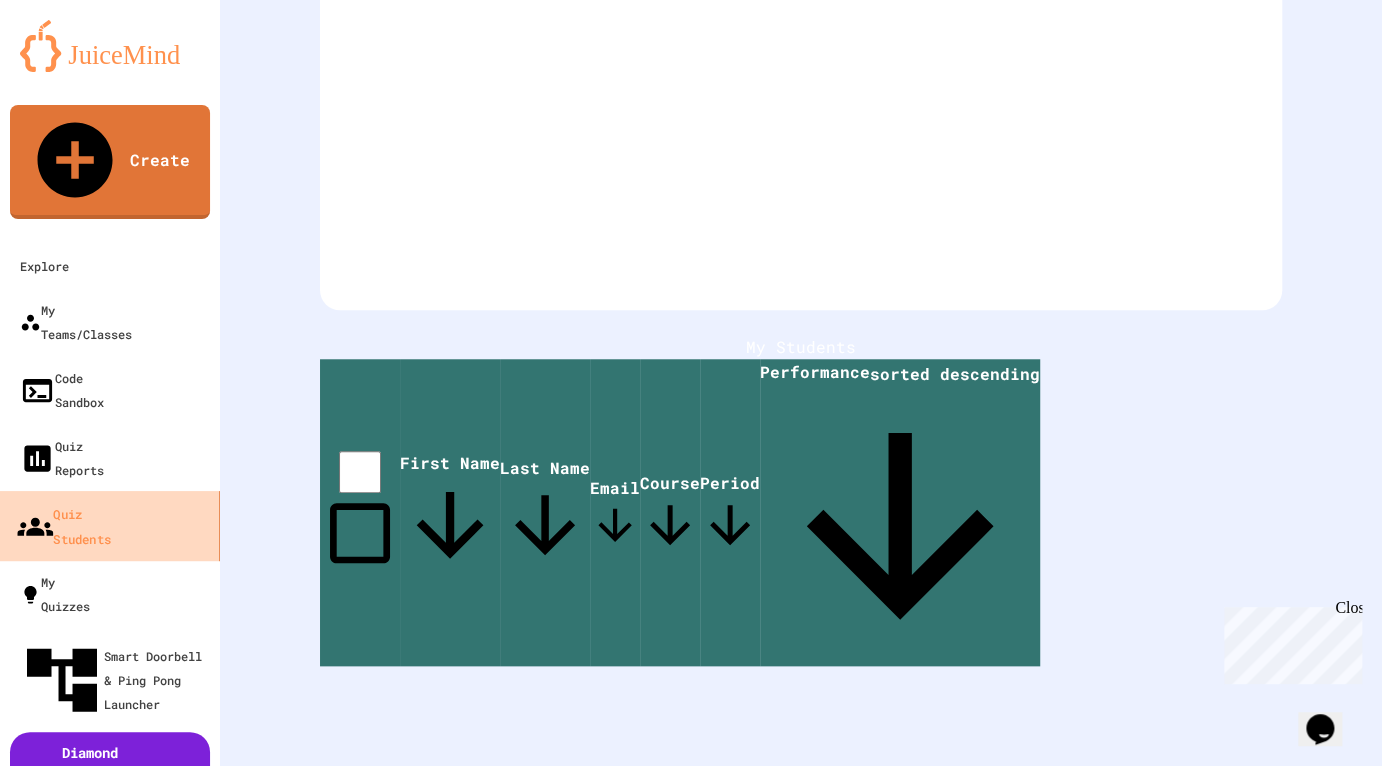 scroll, scrollTop: 416, scrollLeft: 0, axis: vertical 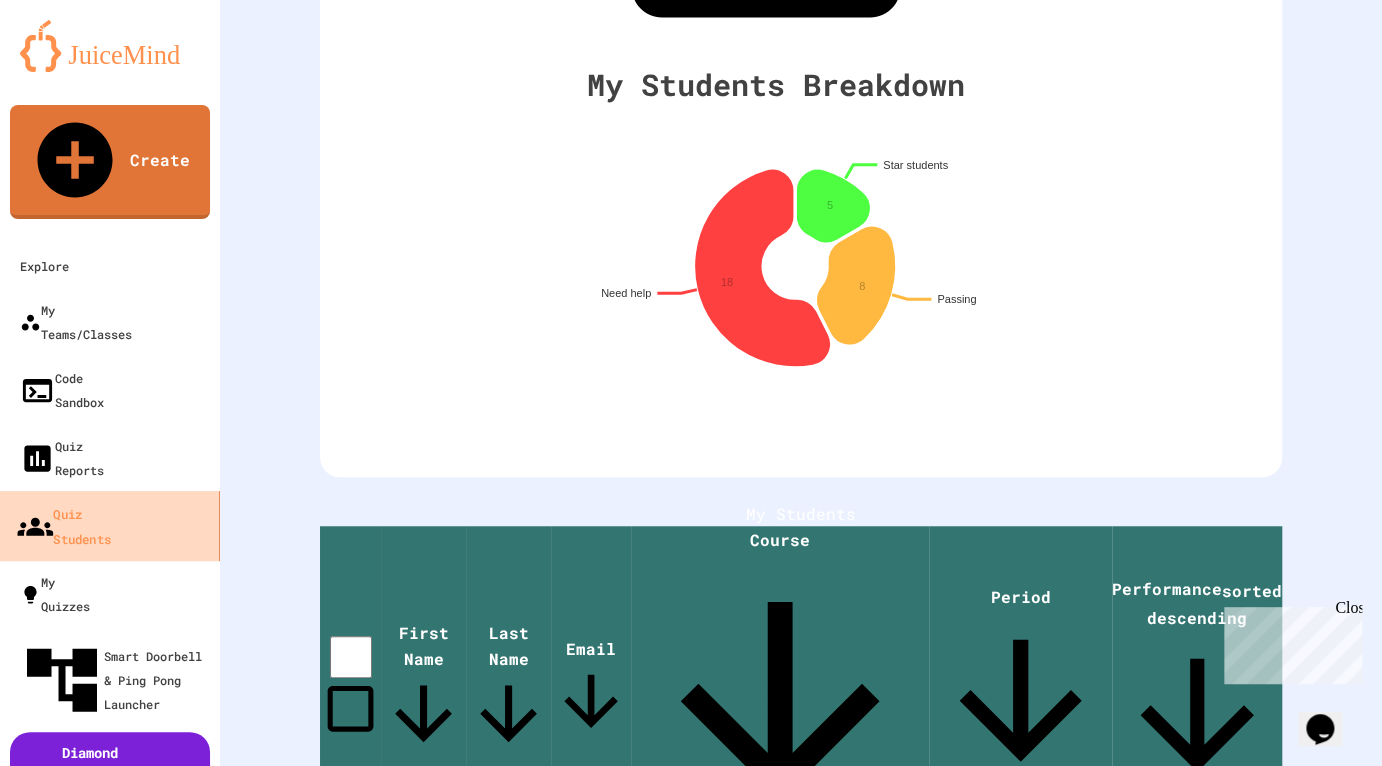 click on "Quiz Students" at bounding box center (64, 525) 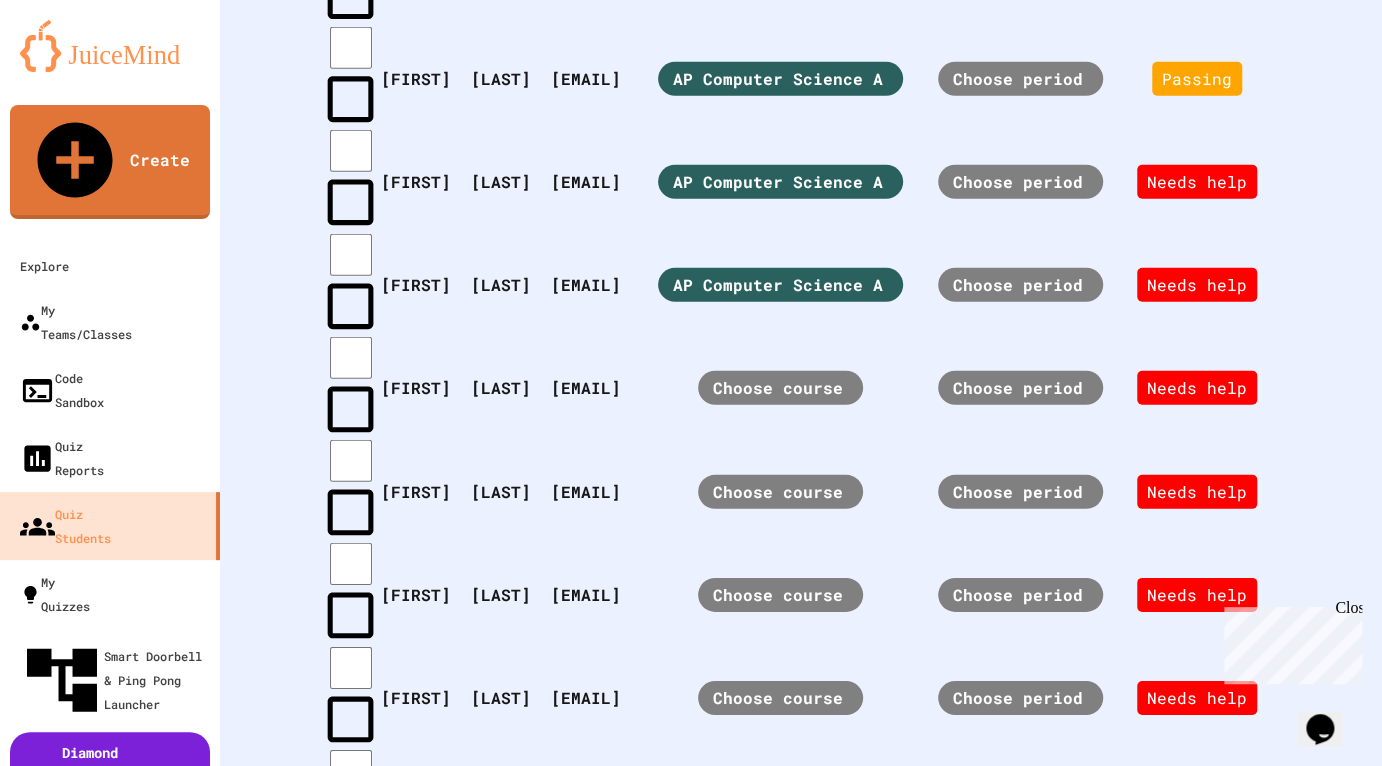 scroll, scrollTop: 2484, scrollLeft: 0, axis: vertical 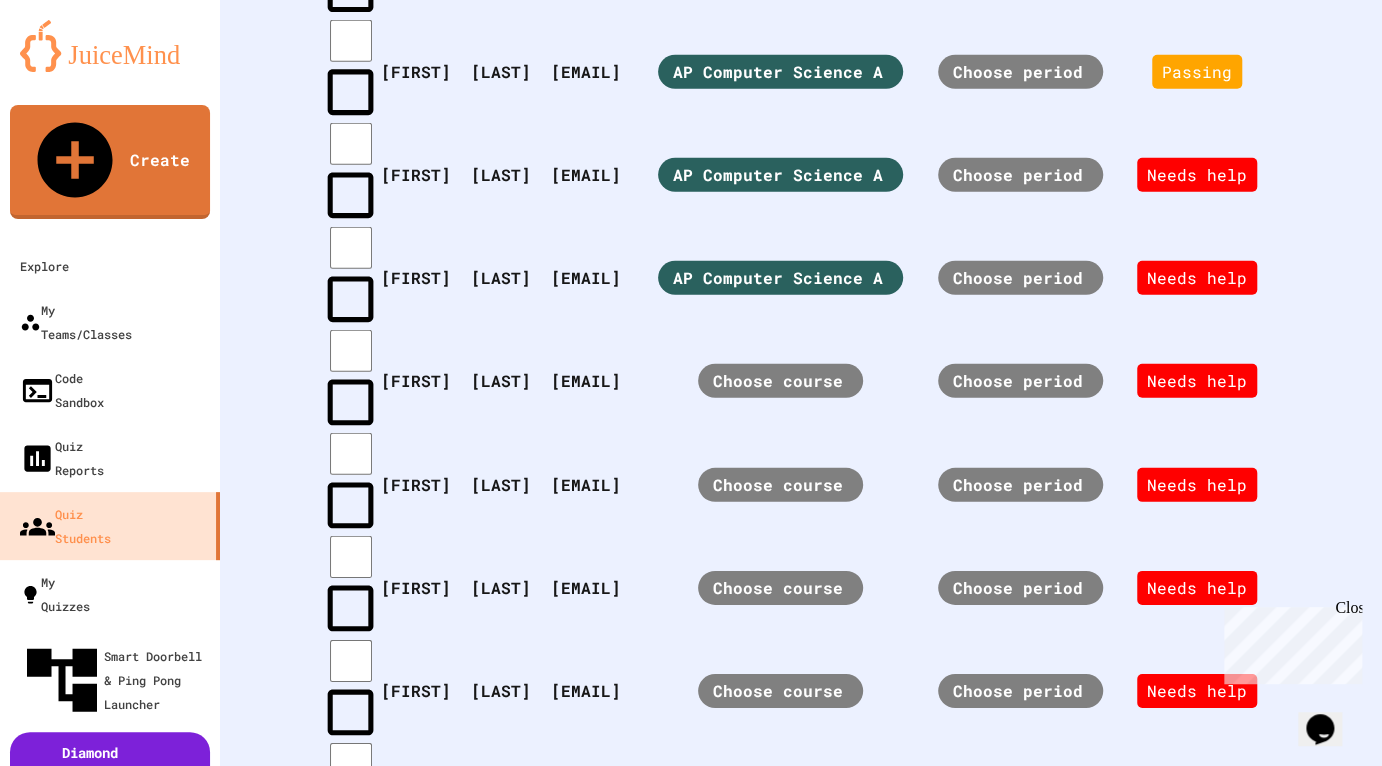 click on "Choose period" at bounding box center [1025, 1310] 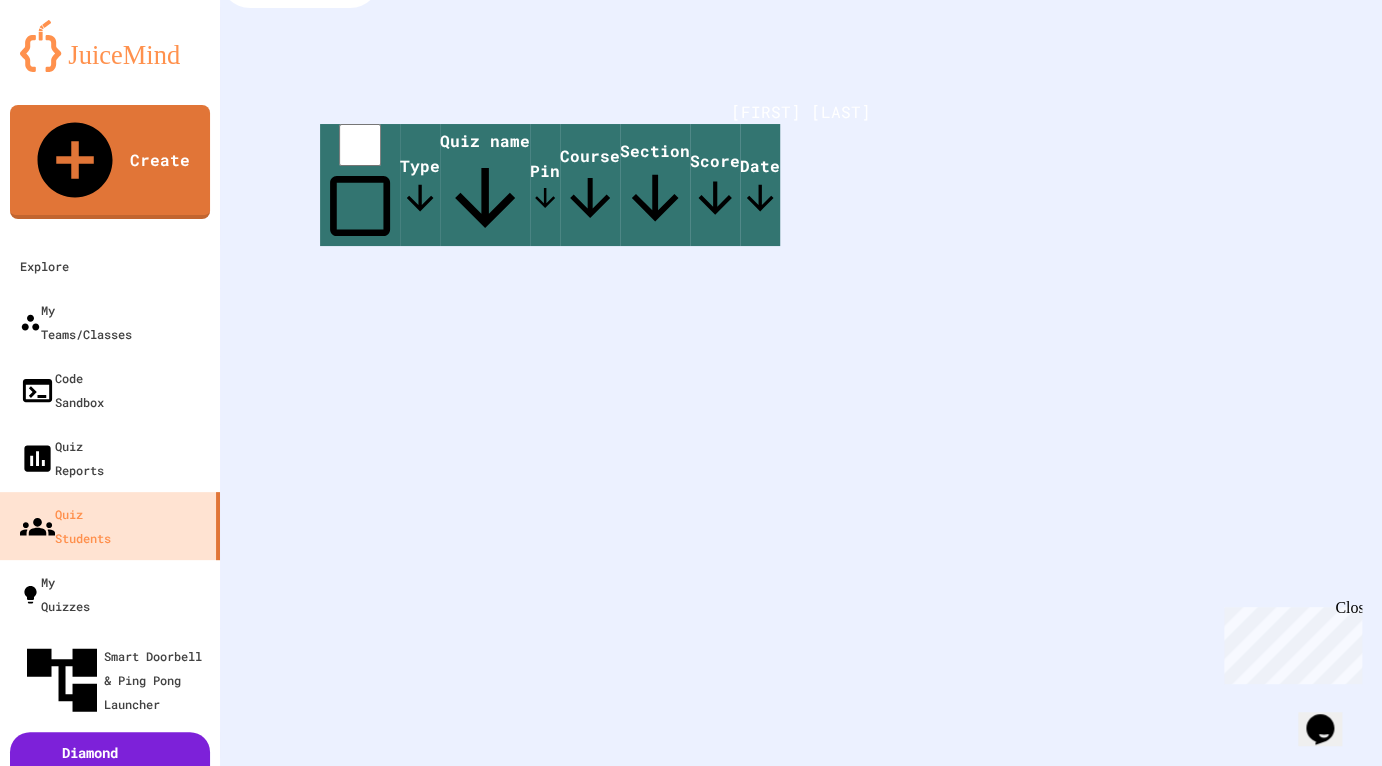 scroll, scrollTop: 0, scrollLeft: 0, axis: both 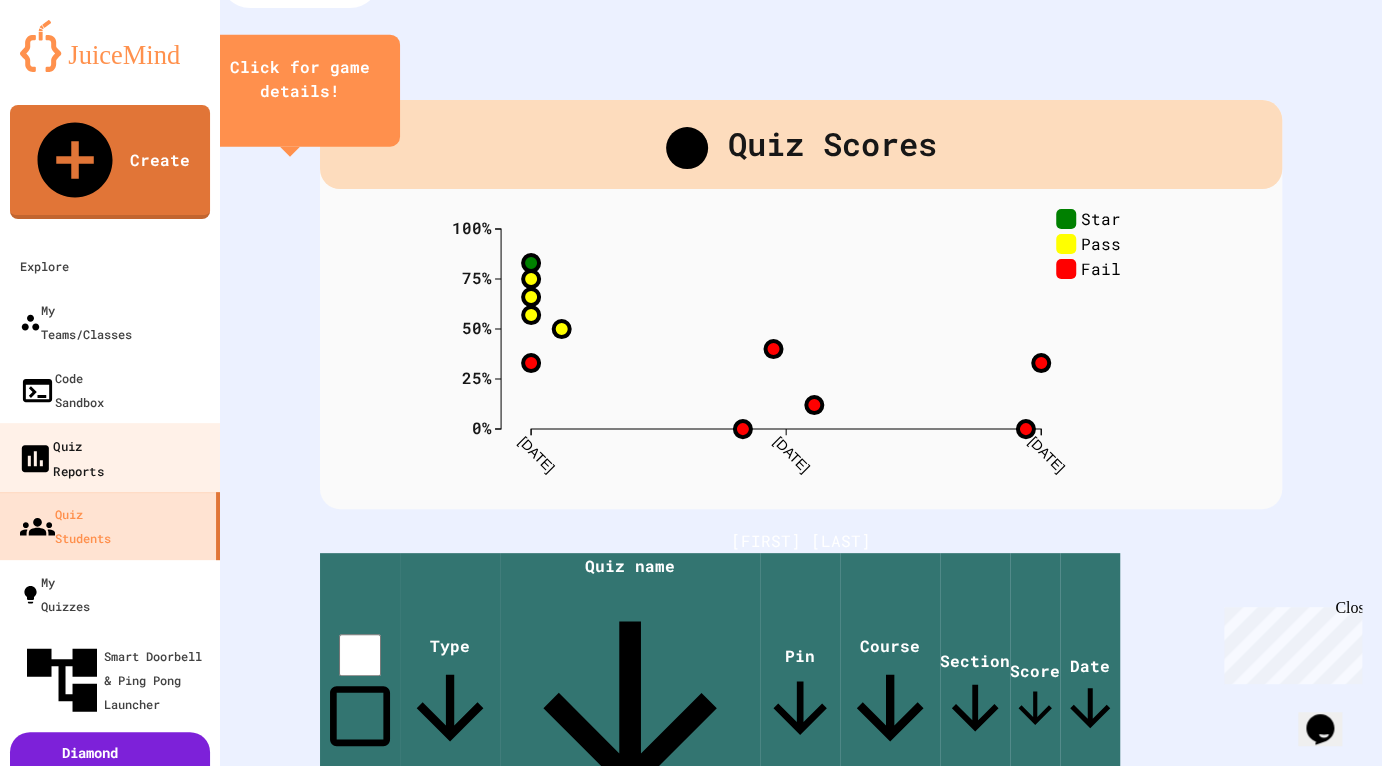 click on "Quiz Reports" at bounding box center (60, 457) 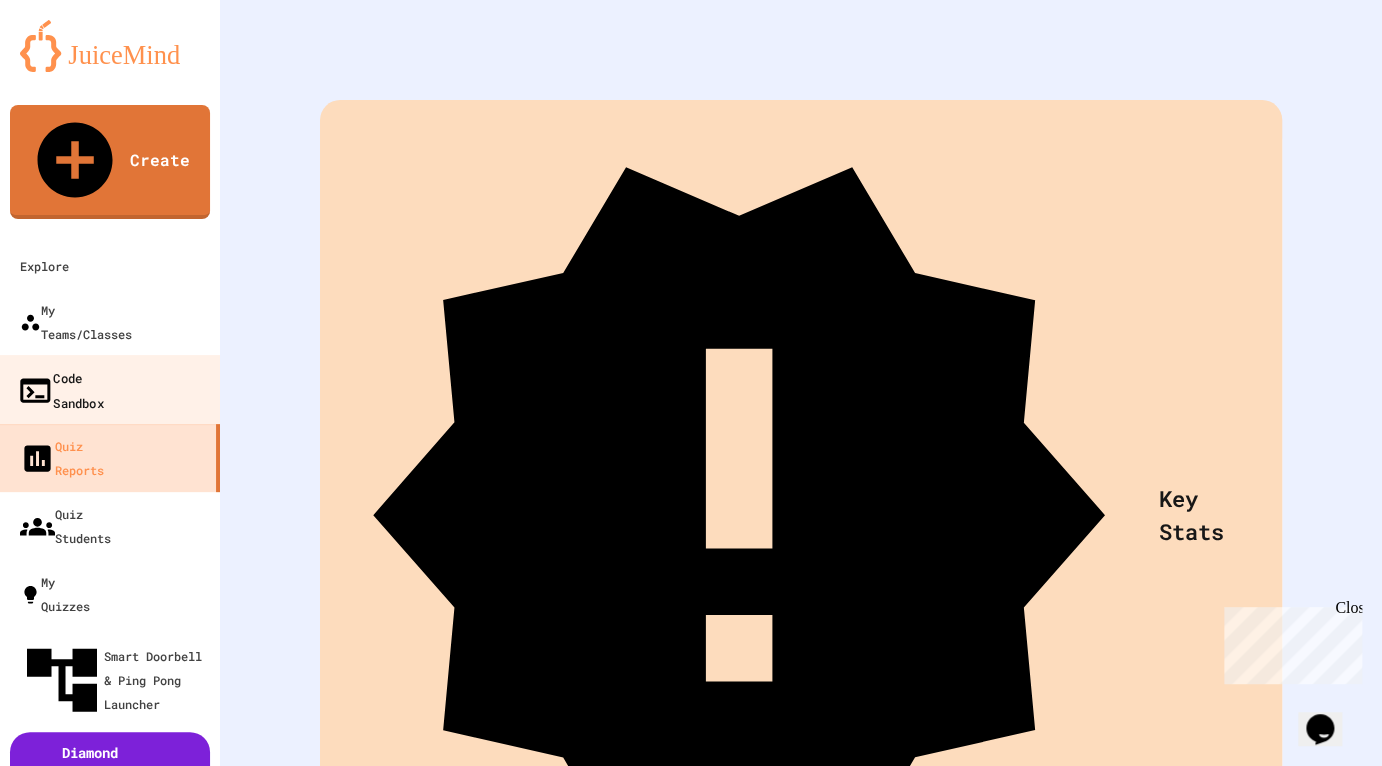 click on "Code Sandbox" at bounding box center [60, 389] 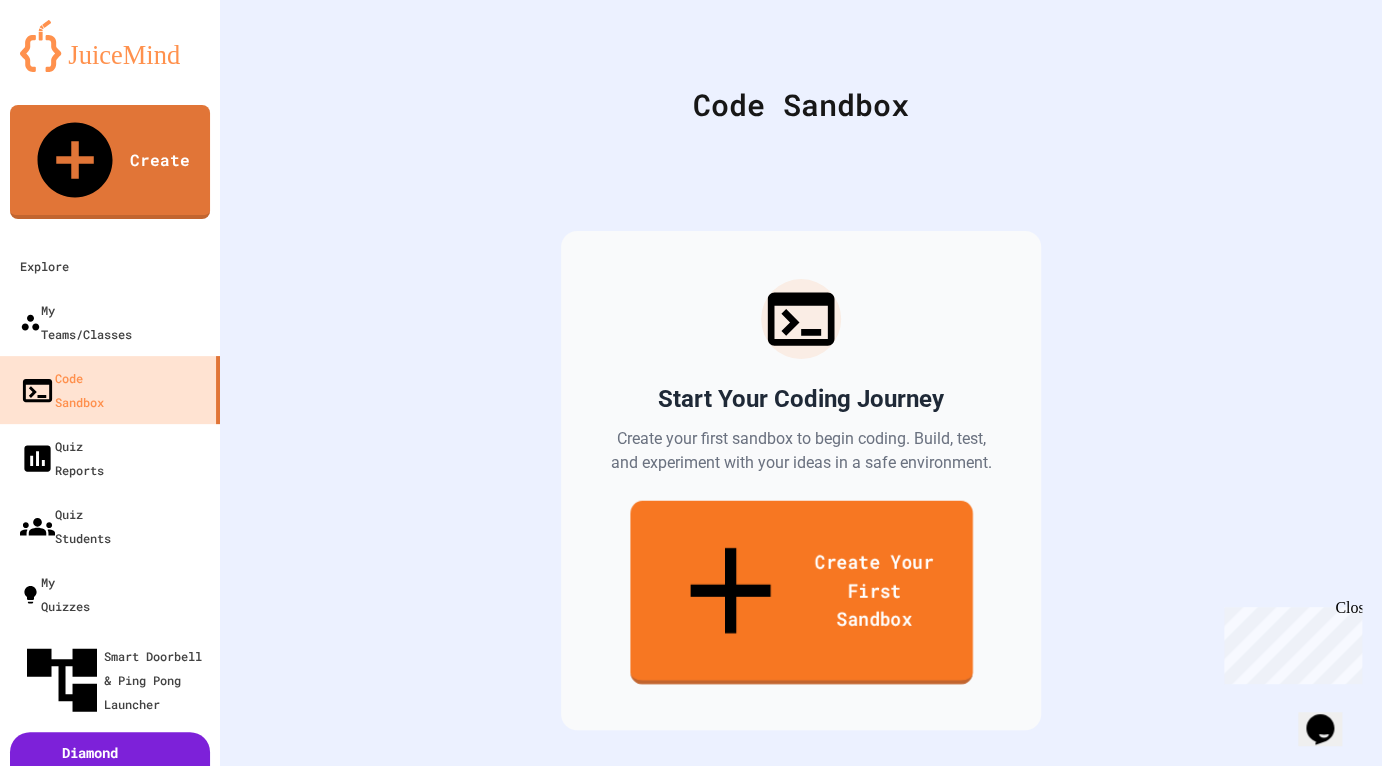 click on "Create Your First Sandbox" at bounding box center (801, 593) 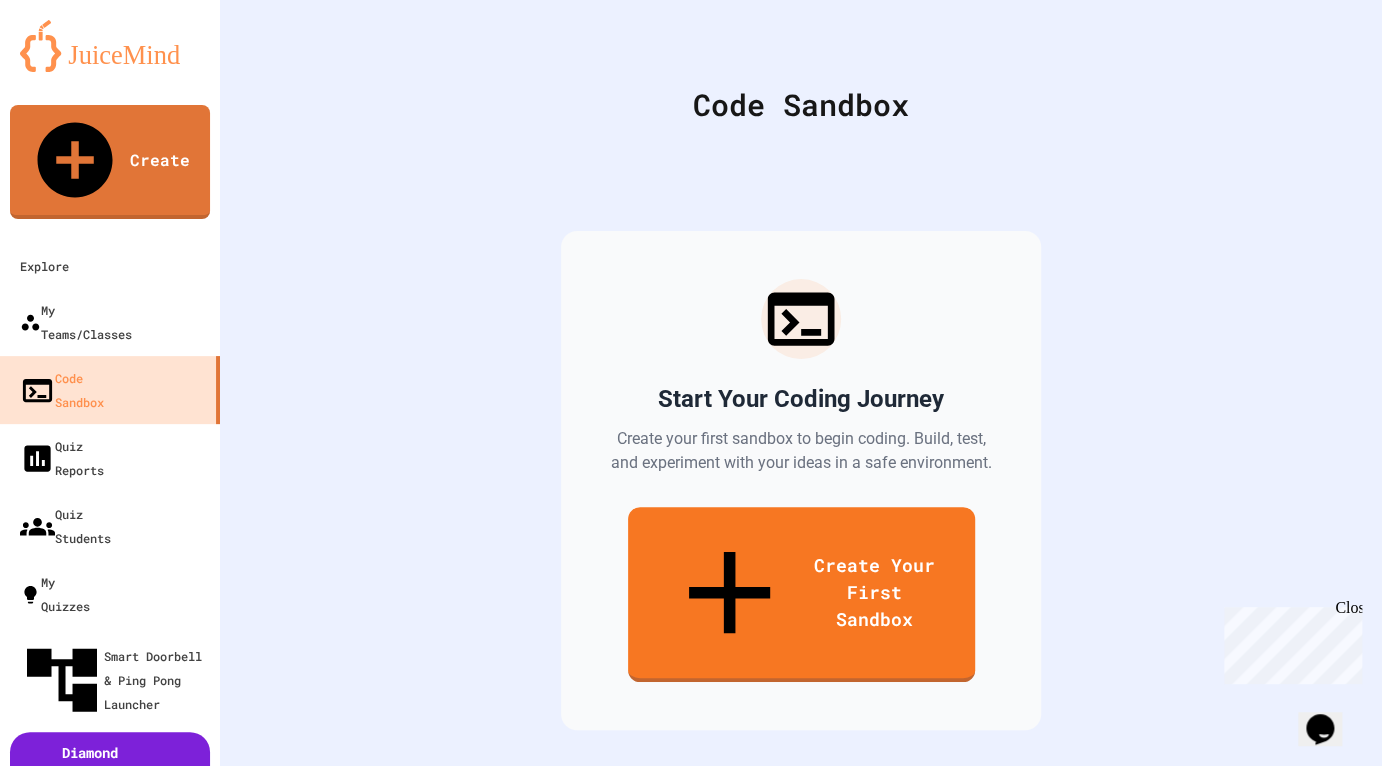click on "We are updating our servers at 7PM EST on 3/11/2025. JuiceMind should continue to work as expected, but if you experience any issues, please chat with us.  Create Explore My Teams/Classes Code Sandbox Quiz Reports Quiz Students My Quizzes Smart Doorbell & Ping Pong Launcher Diamond Change plan Code Sandbox Start Your Coding Journey Create your first sandbox to begin coding. Build, test, and experiment with your ideas in a safe environment.  Create Your First Sandbox
Create a new Sandbox Sandbox Language ​ Sandbox Language Create Sandbox Python Java C# Javascript (Node.js) HTML/CSS/JS C++ Python with Turtle Node.js (prompt-sync) Python with Pygame Python with Tkinter Python with PyQT Python with Matplotlib Python with Pillow Java with Swing Java with KarelJRobot Block Coding - Python C p5.js" at bounding box center (691, 383) 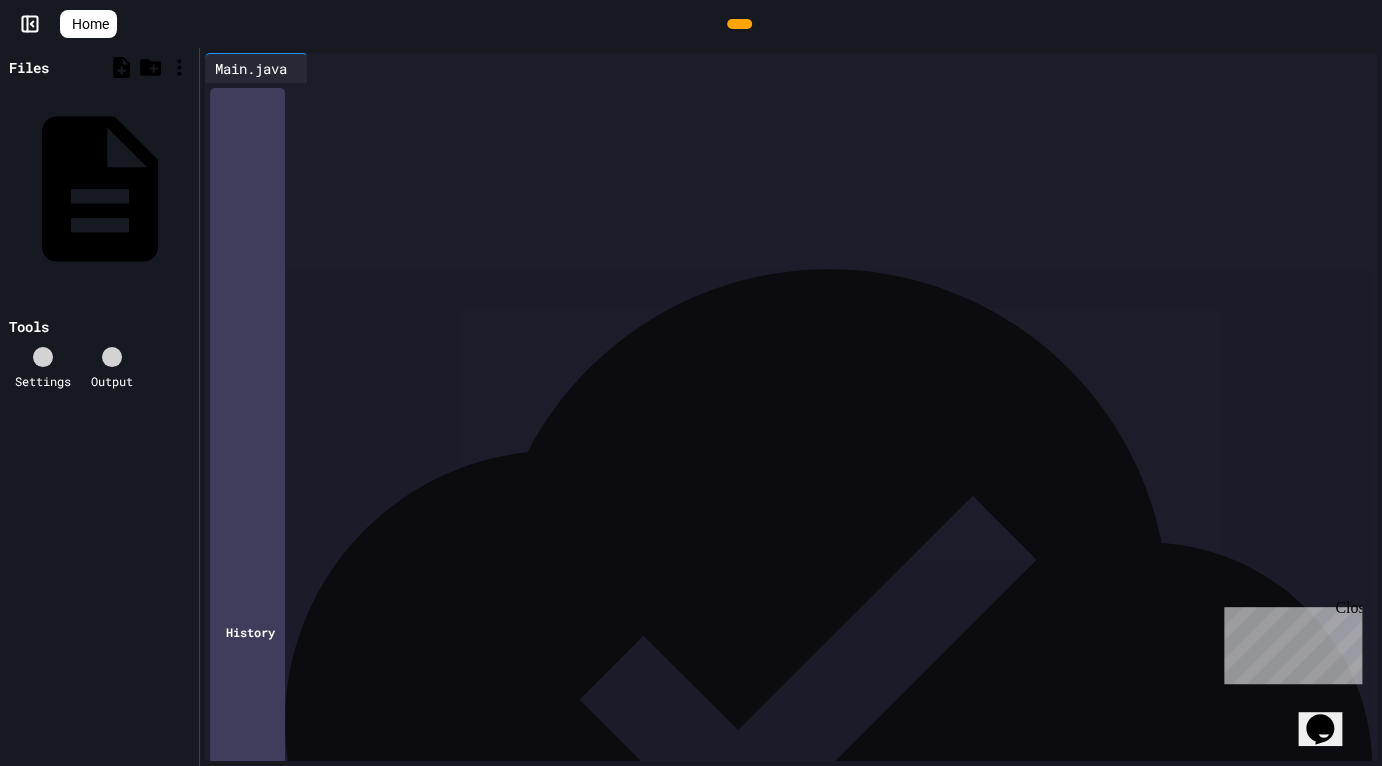 click on "Home" at bounding box center [90, 24] 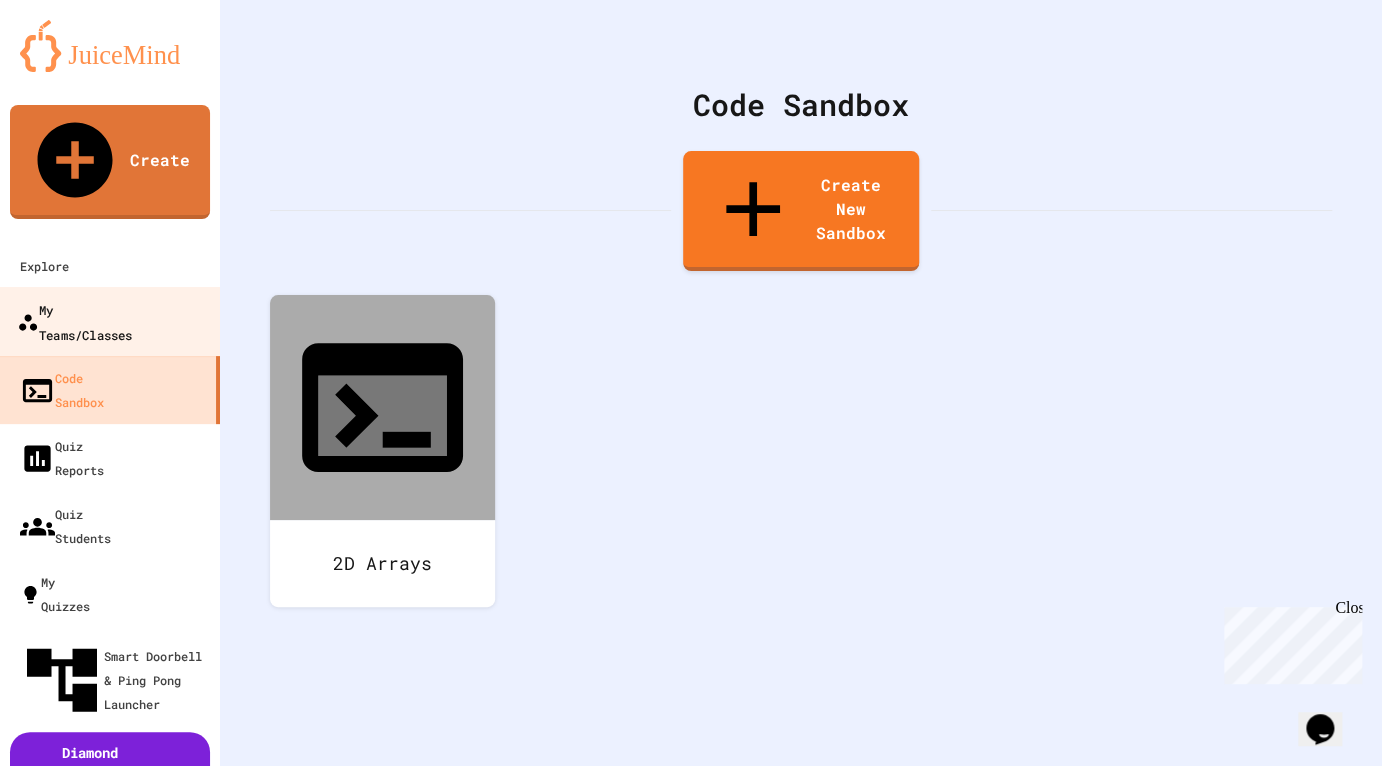 click on "My Teams/Classes" at bounding box center [74, 321] 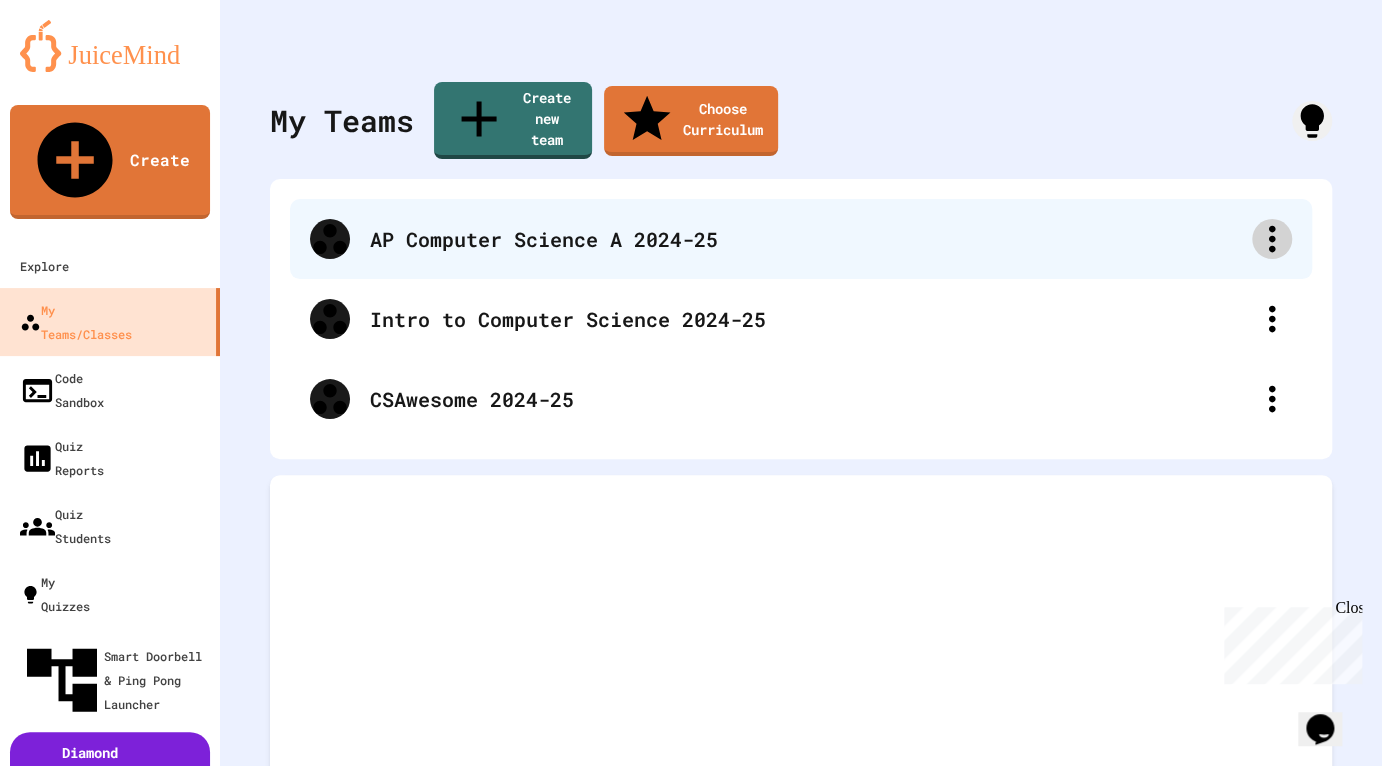 click 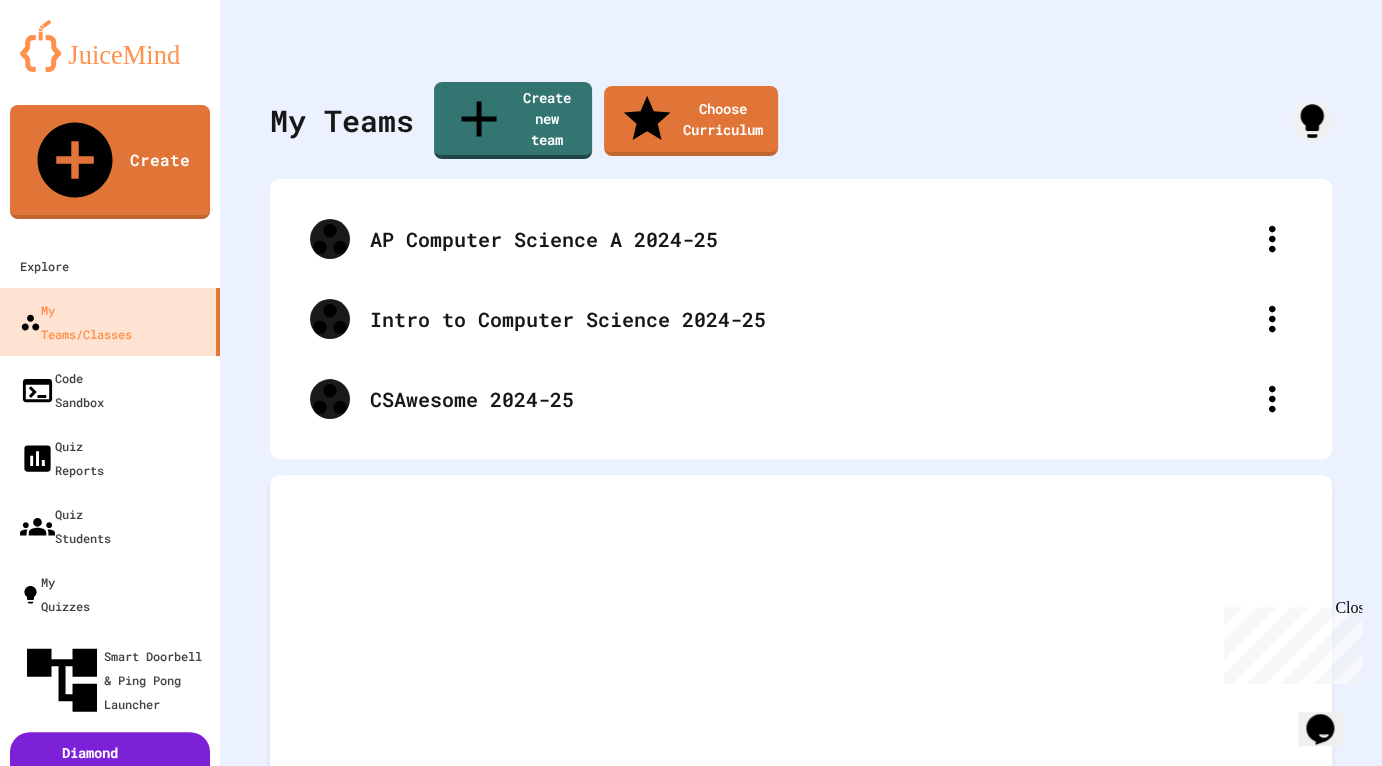 click at bounding box center [691, 768] 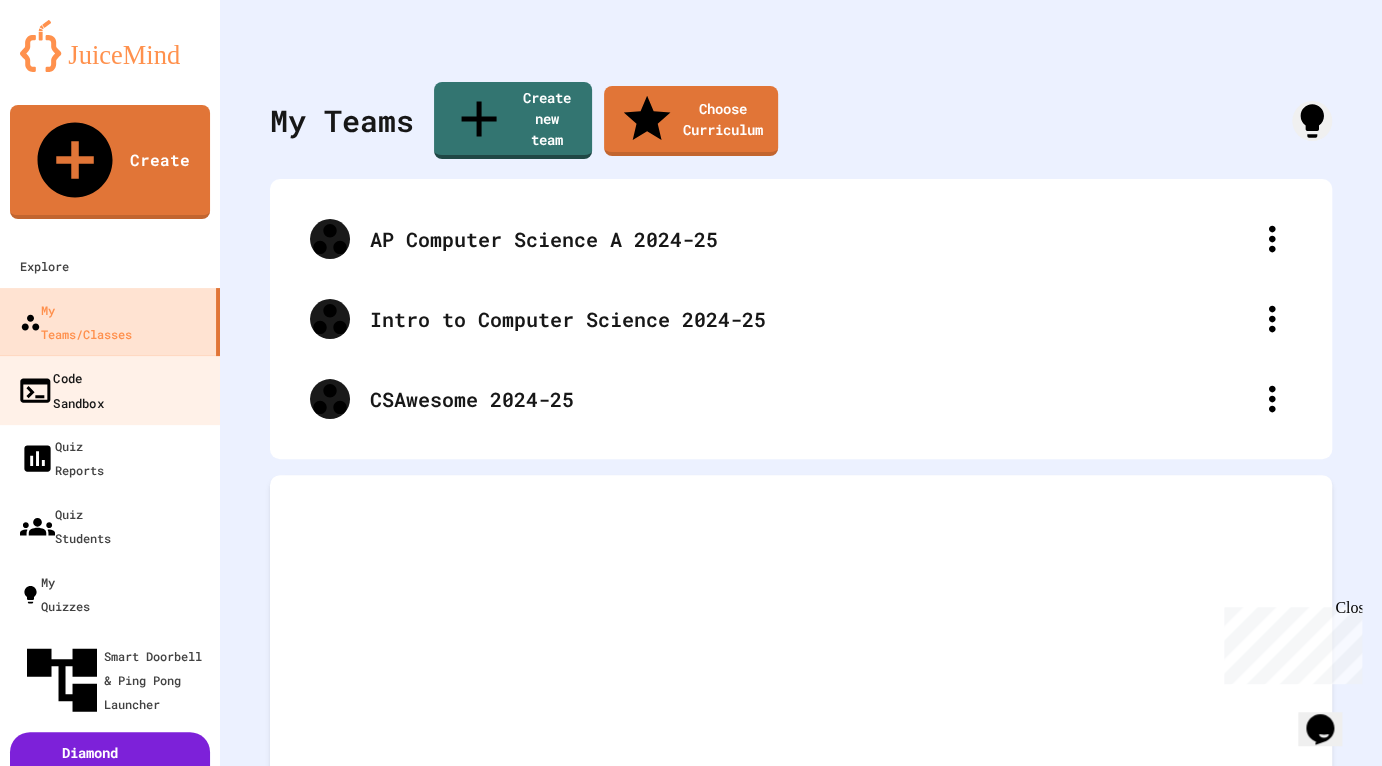 click on "Code Sandbox" at bounding box center (60, 389) 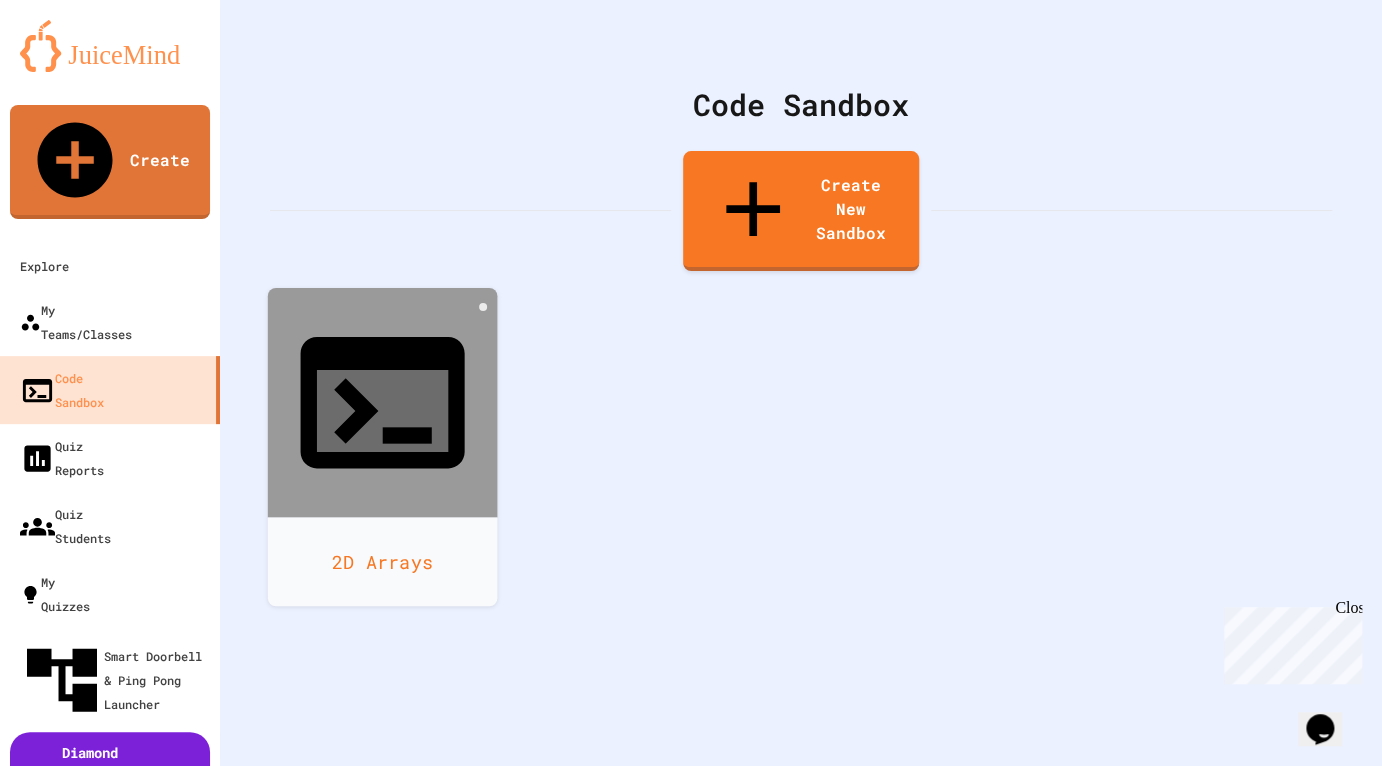 click on "2D Arrays" at bounding box center (383, 561) 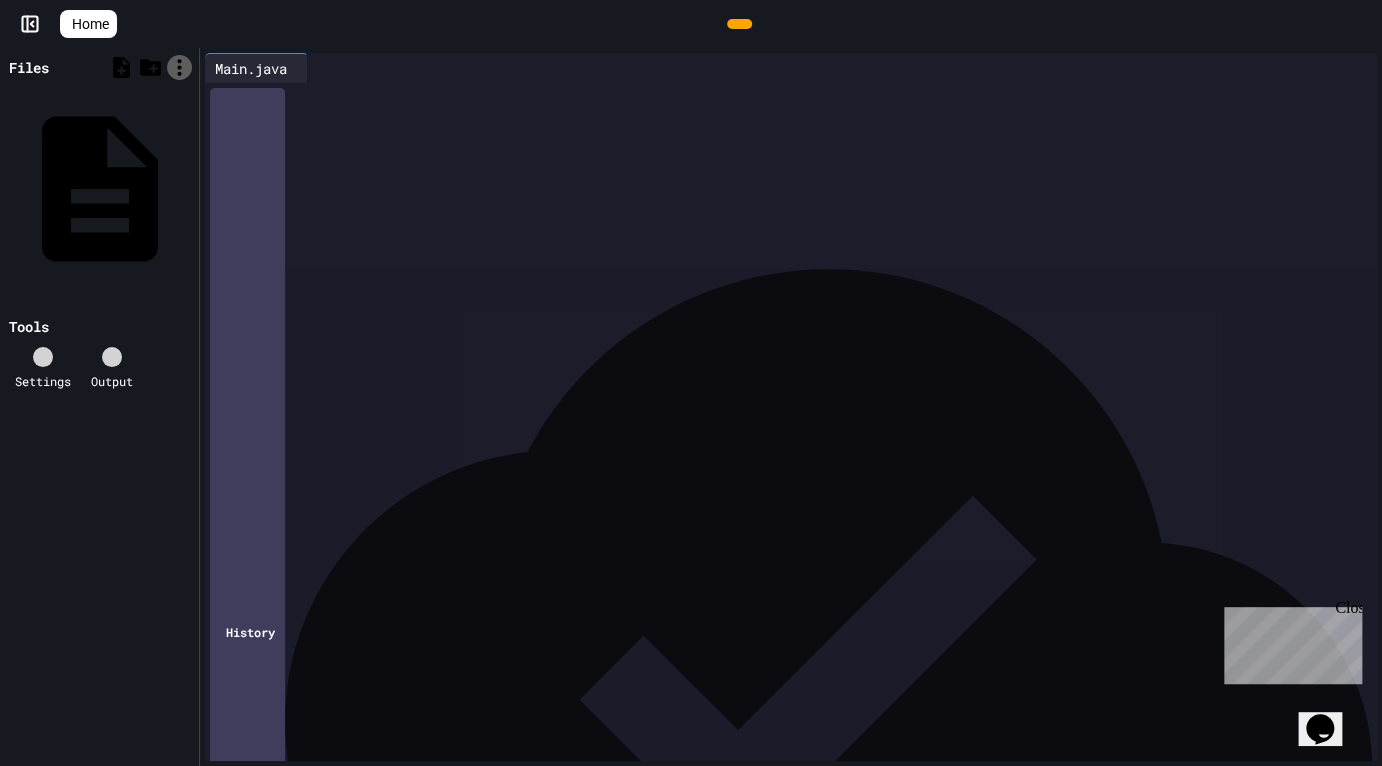click at bounding box center [179, 67] 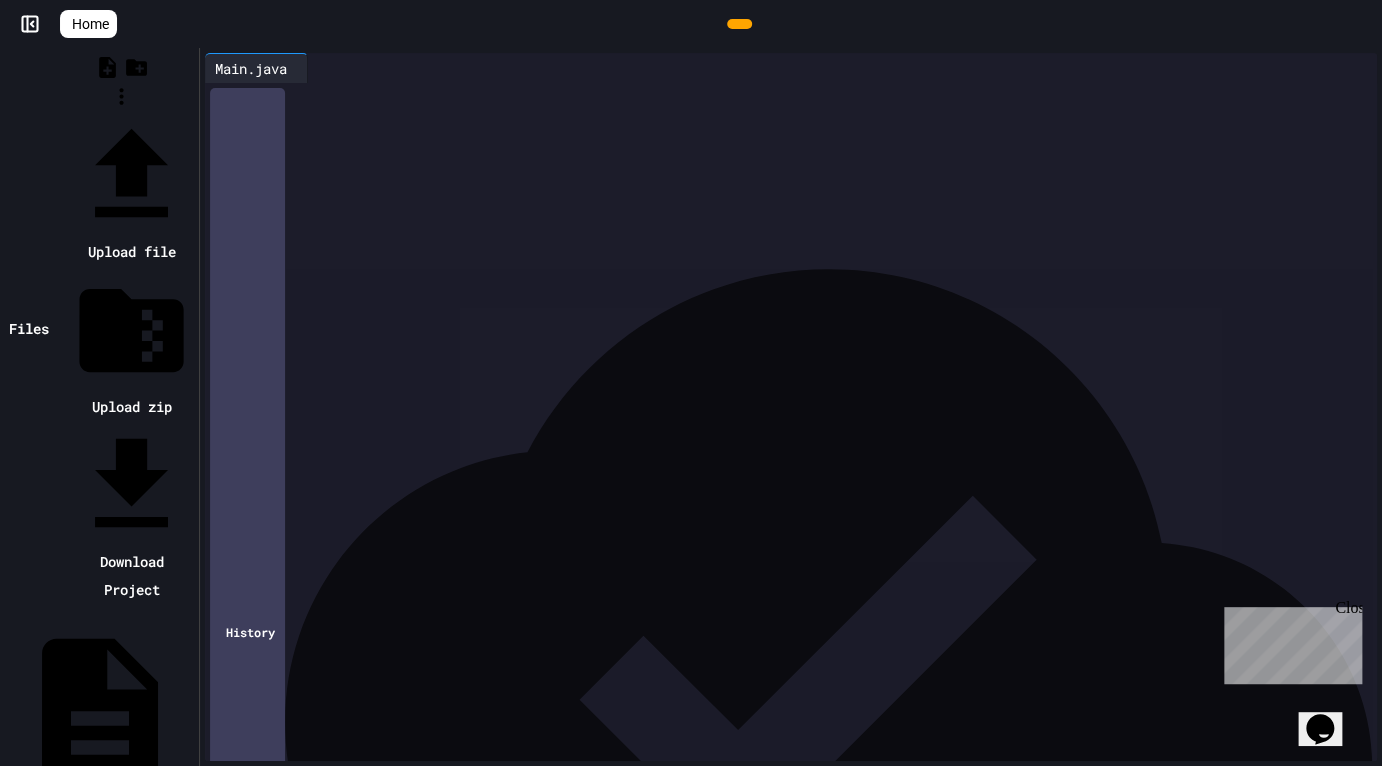 click at bounding box center (121, 113) 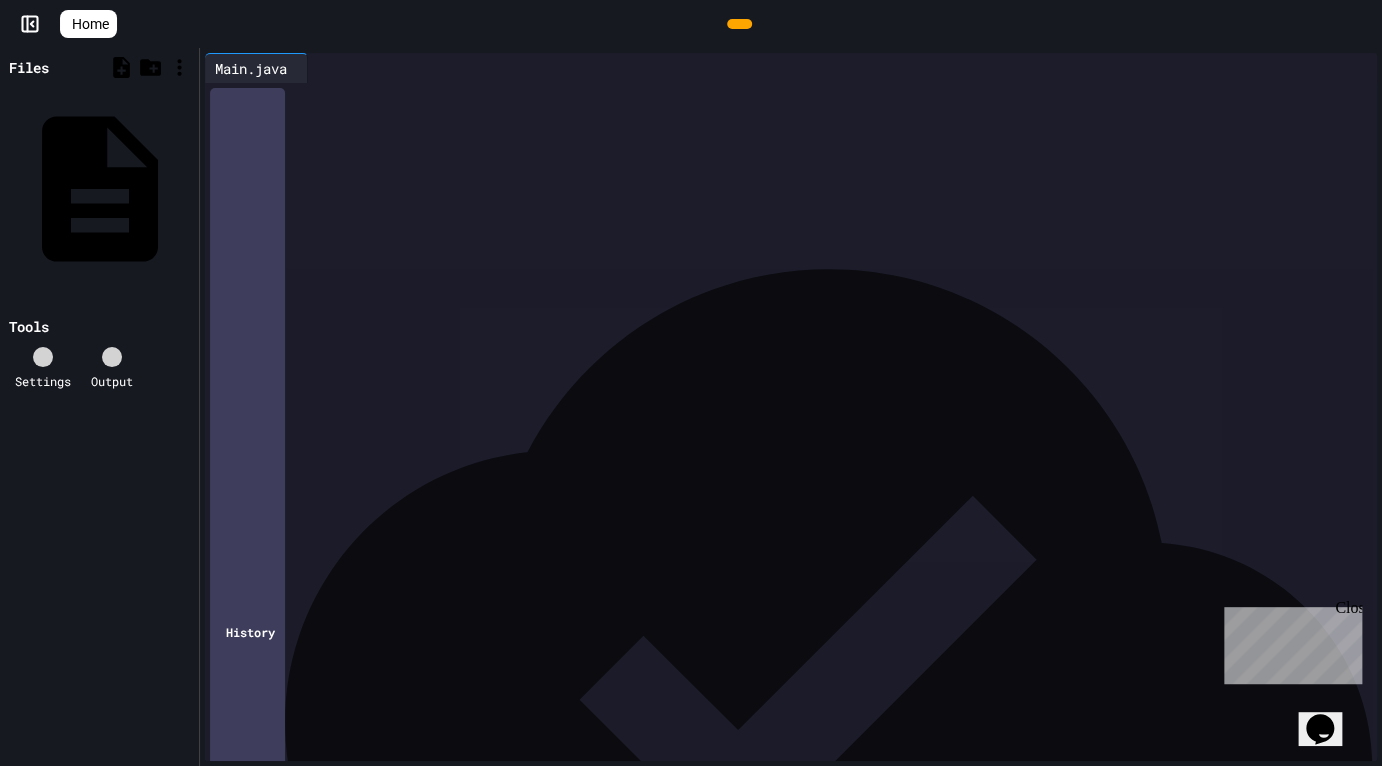 click 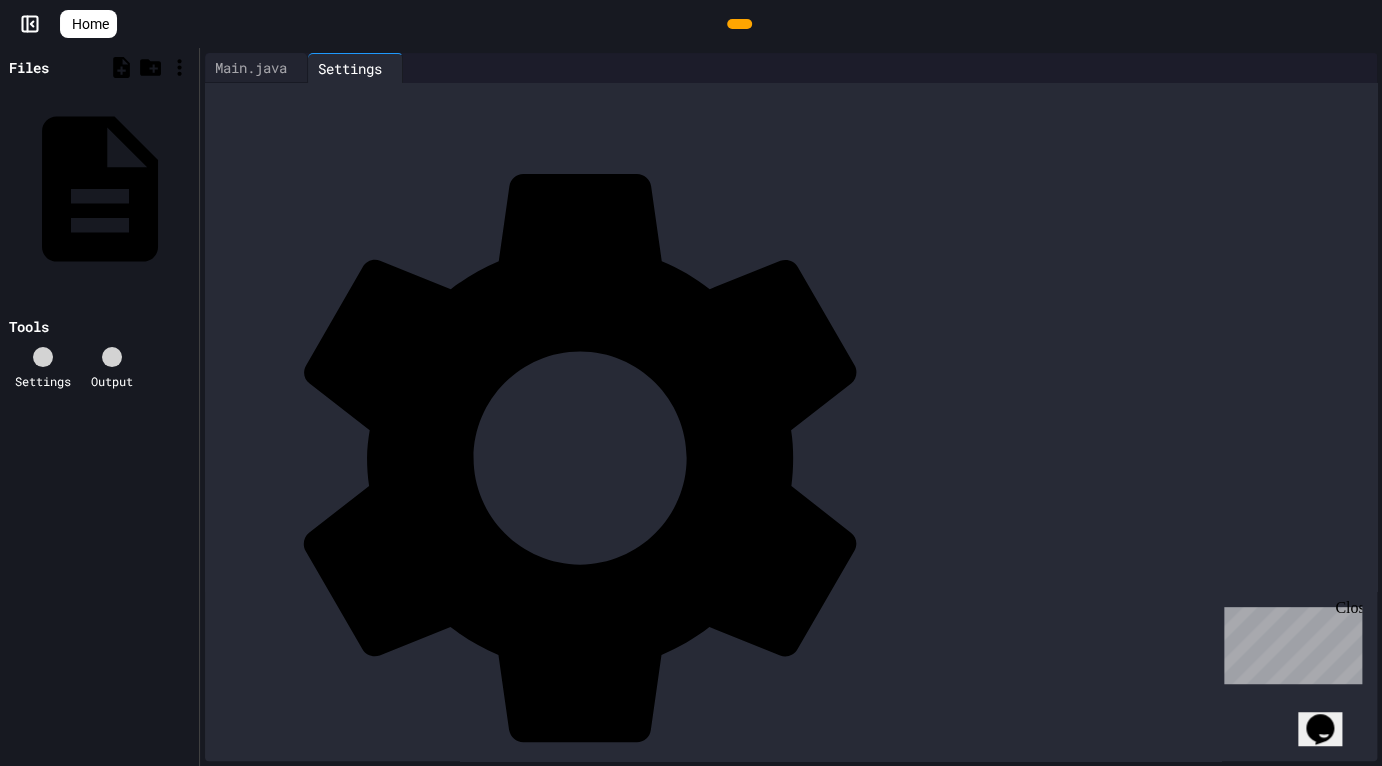 click 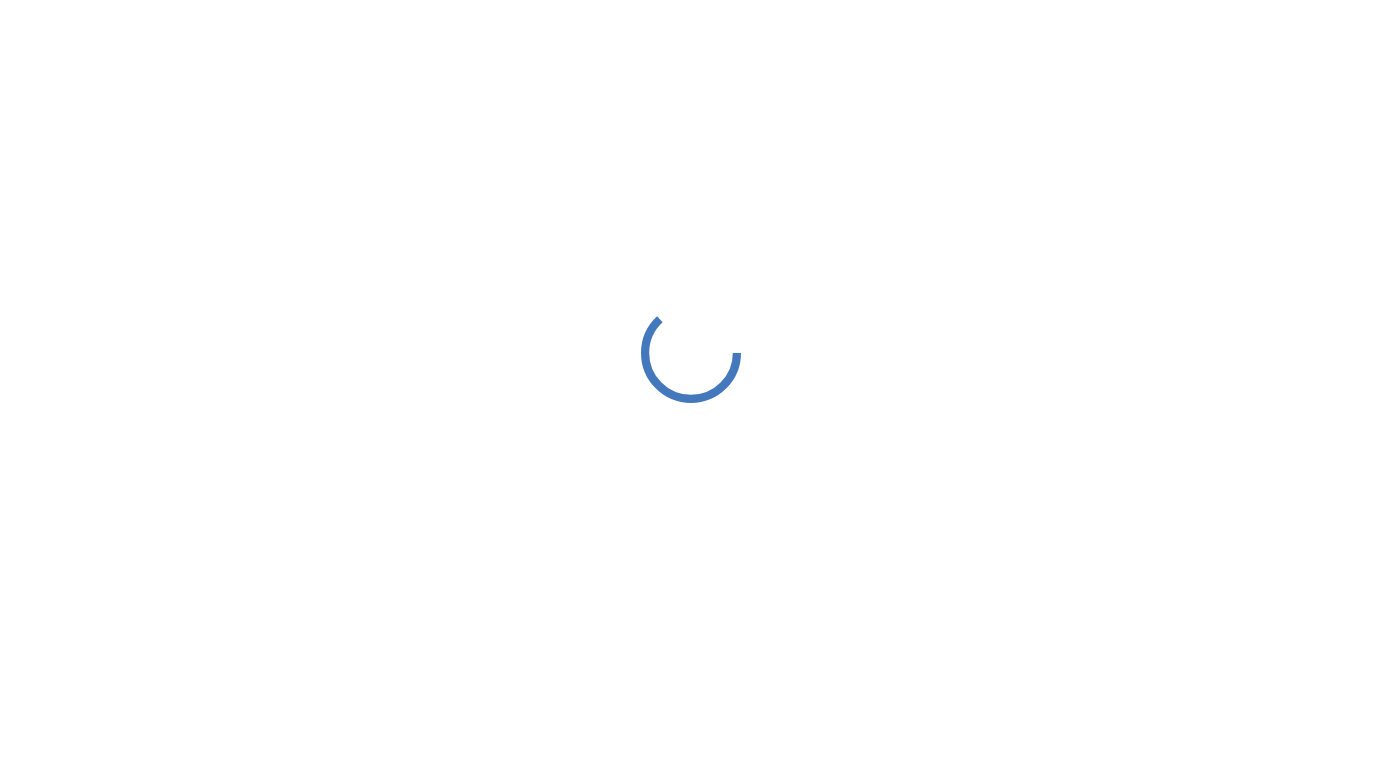 scroll, scrollTop: 0, scrollLeft: 0, axis: both 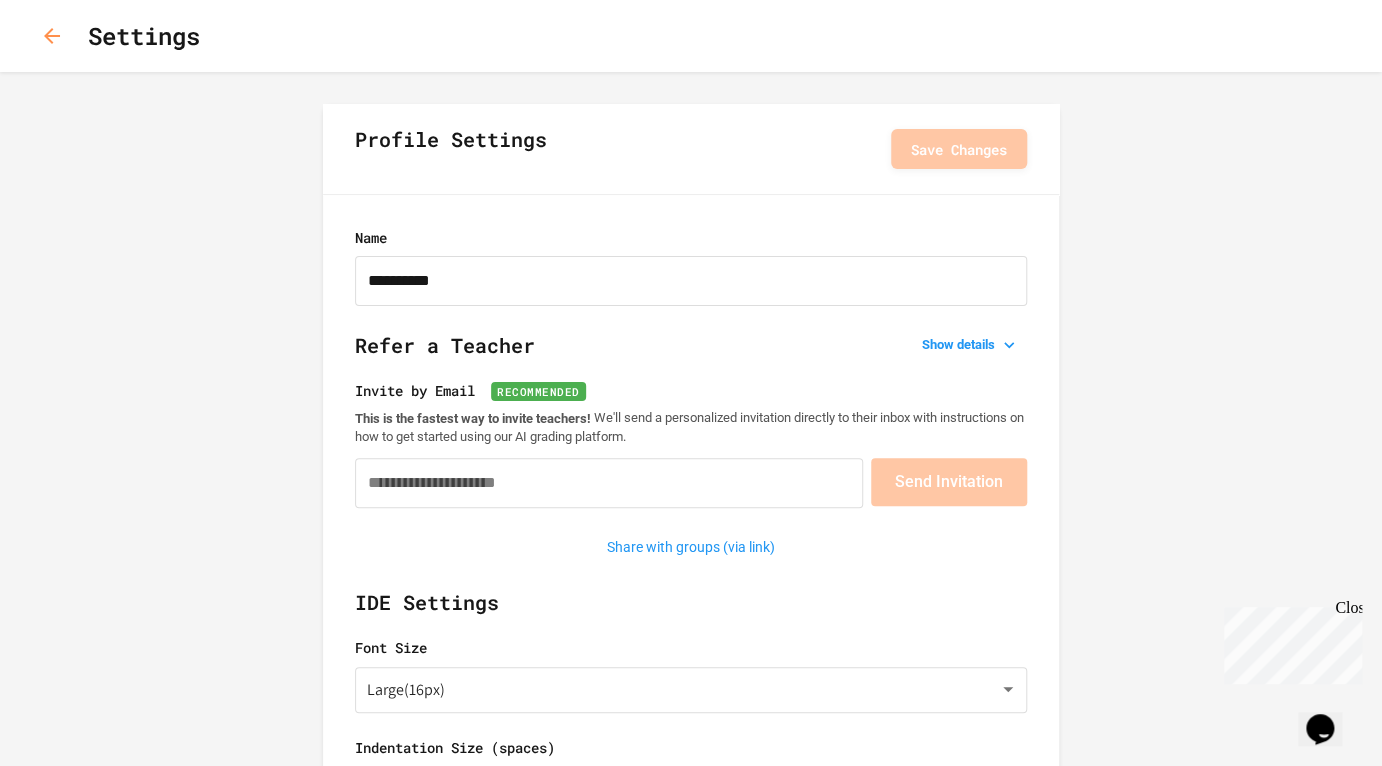 type on "**********" 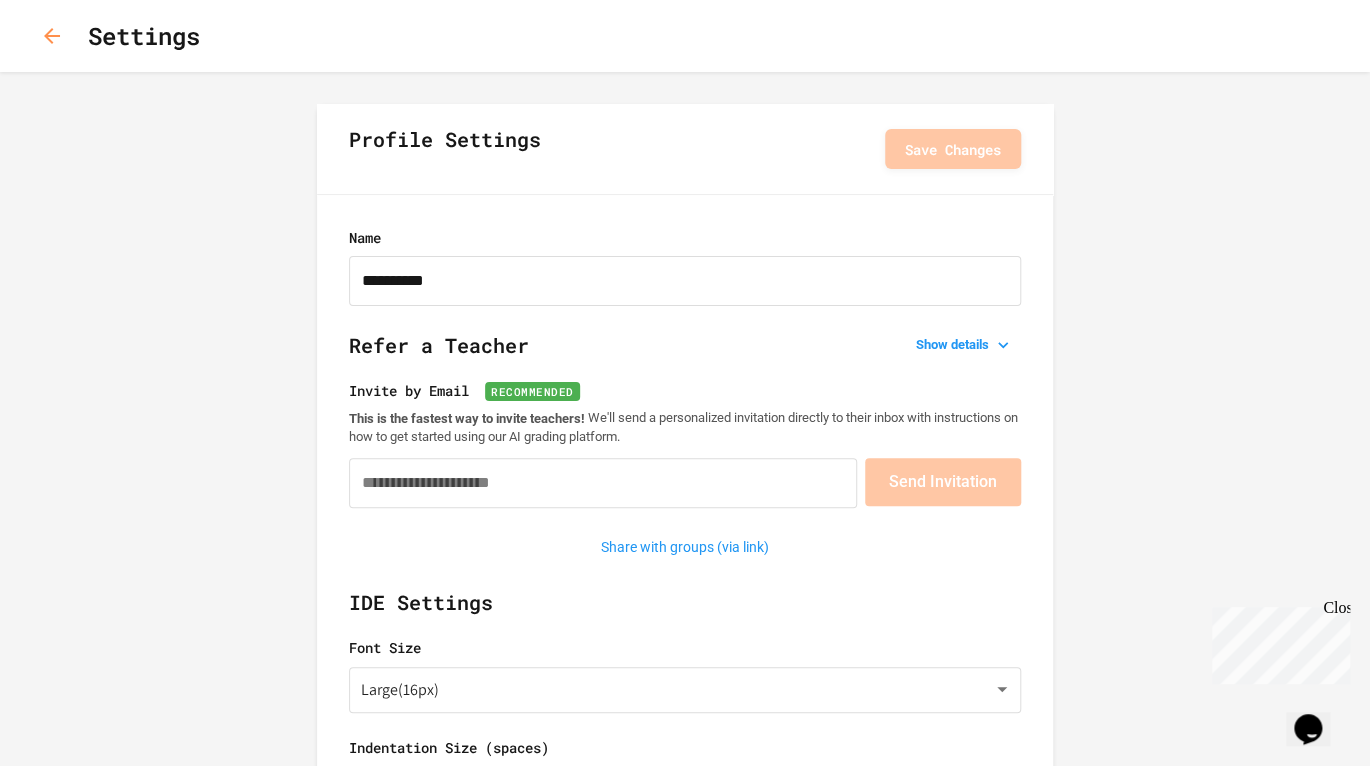 click on "**********" at bounding box center [685, 1540] 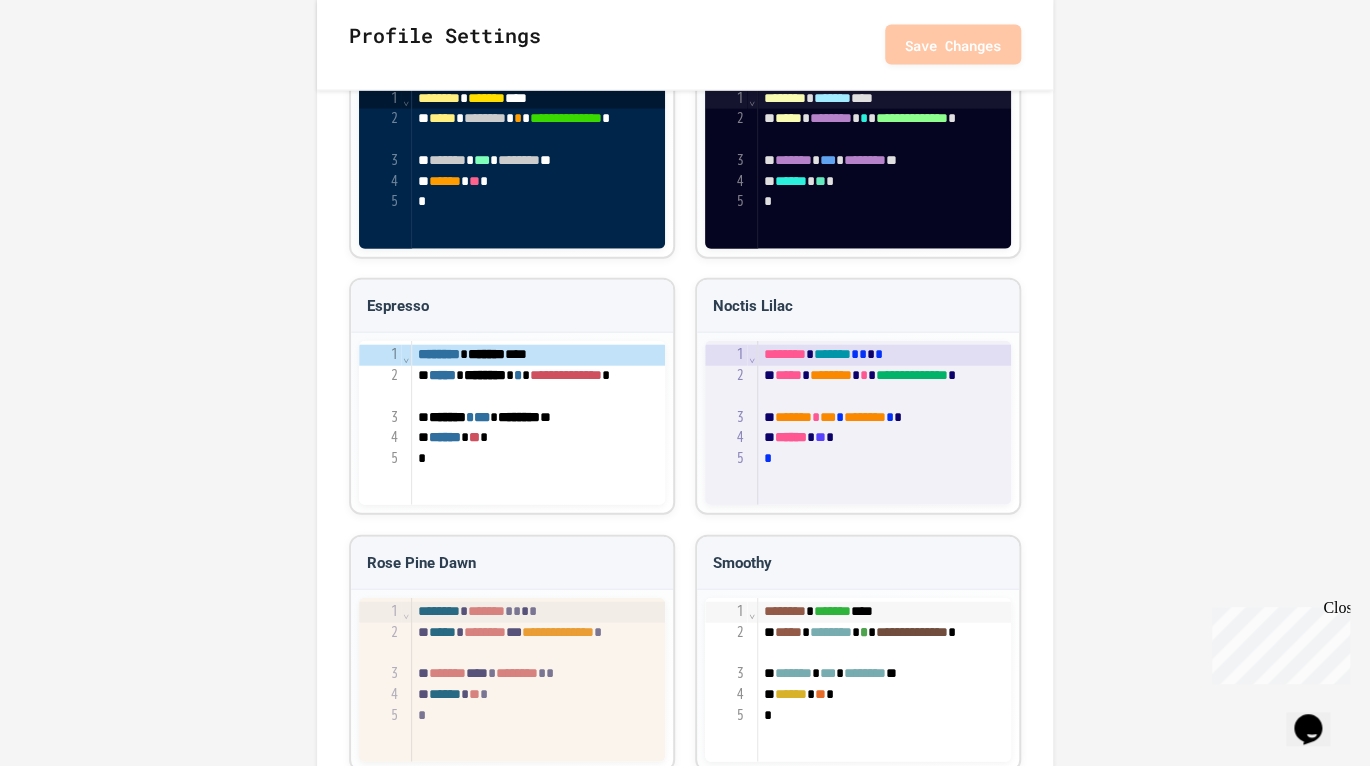 scroll, scrollTop: 2036, scrollLeft: 0, axis: vertical 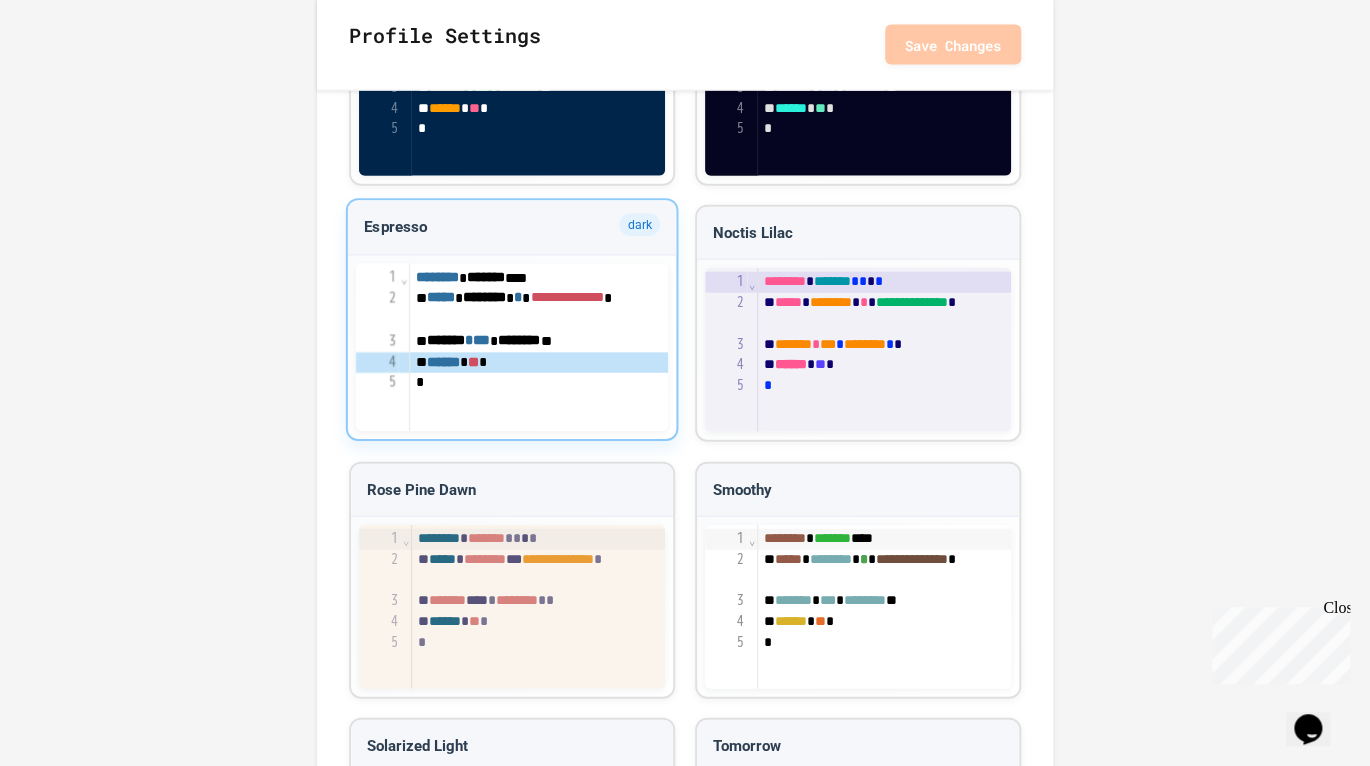 click on "******   ** *" at bounding box center [539, 362] 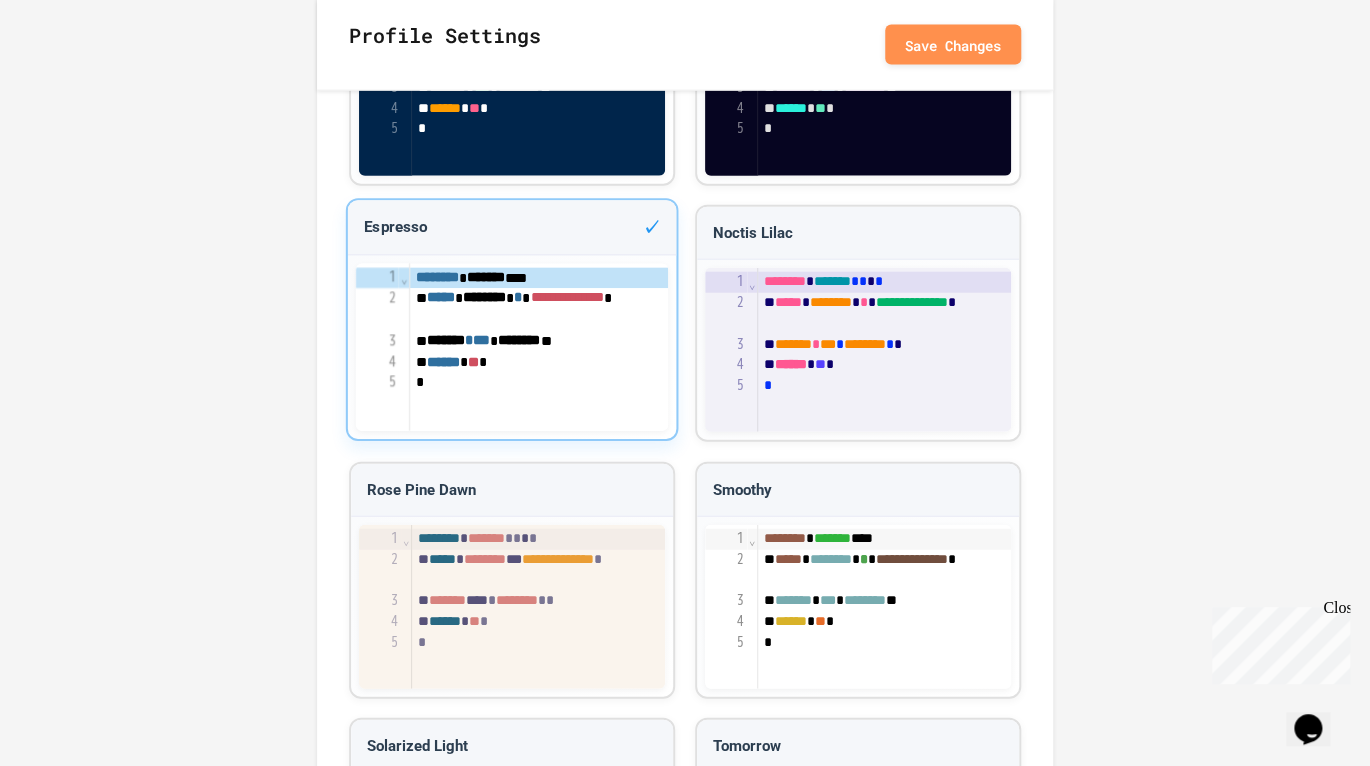 click on "Espresso" at bounding box center (512, 227) 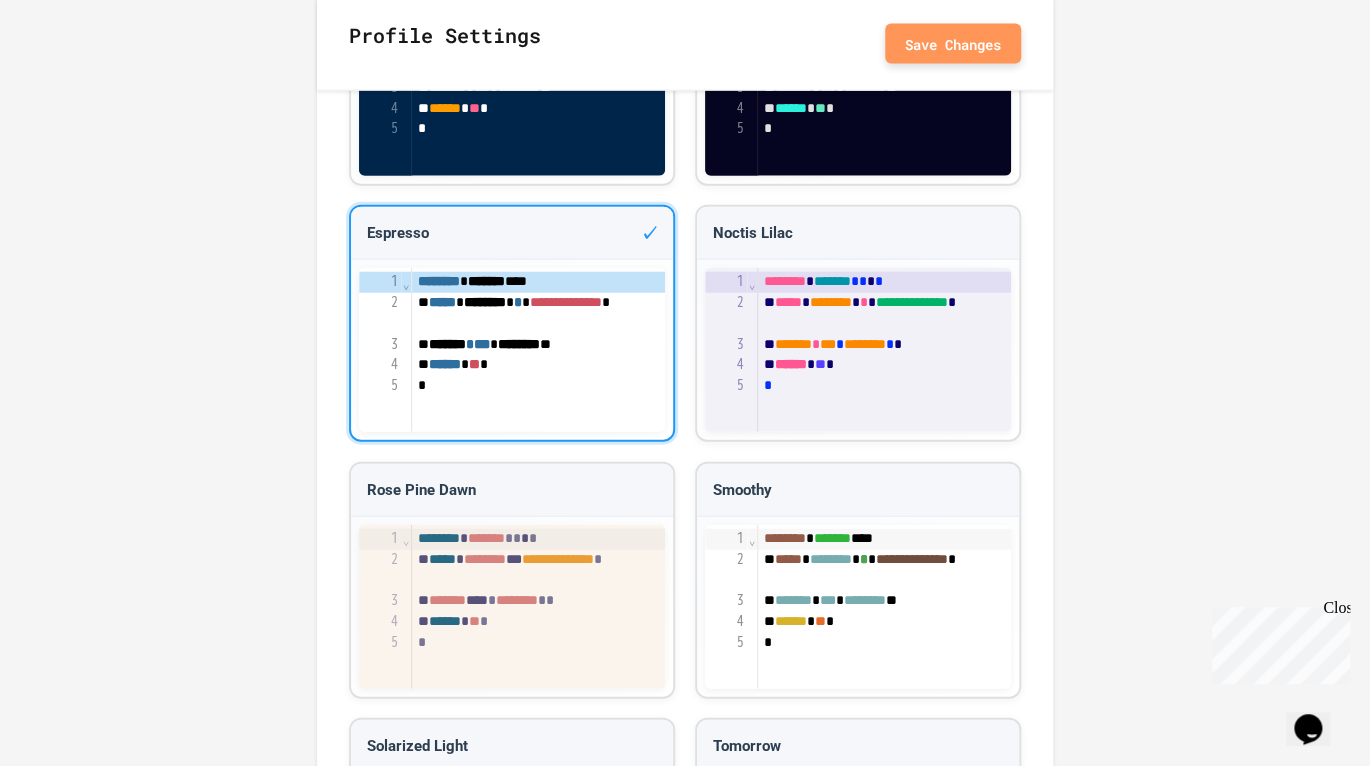 click on "Save Changes" at bounding box center [953, 44] 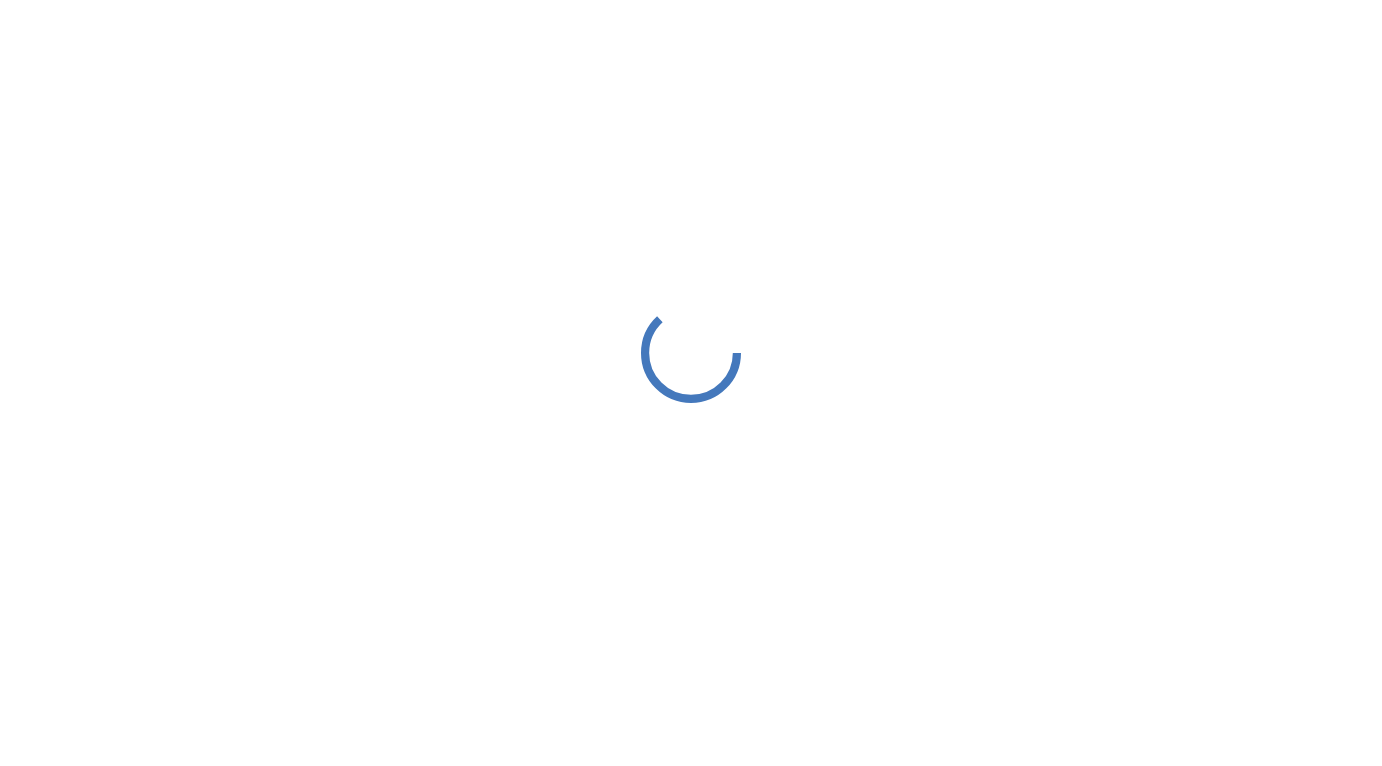 scroll, scrollTop: 0, scrollLeft: 0, axis: both 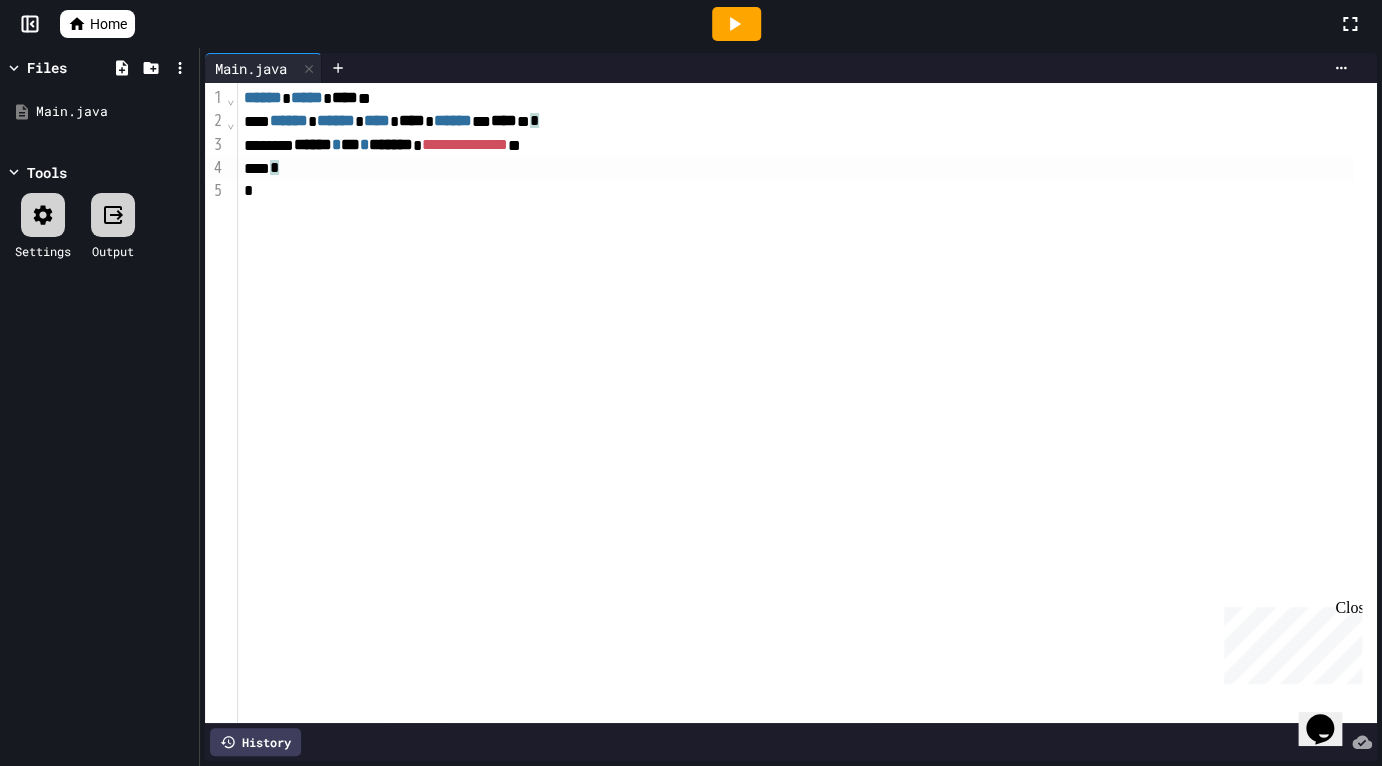 click on "*" at bounding box center [796, 168] 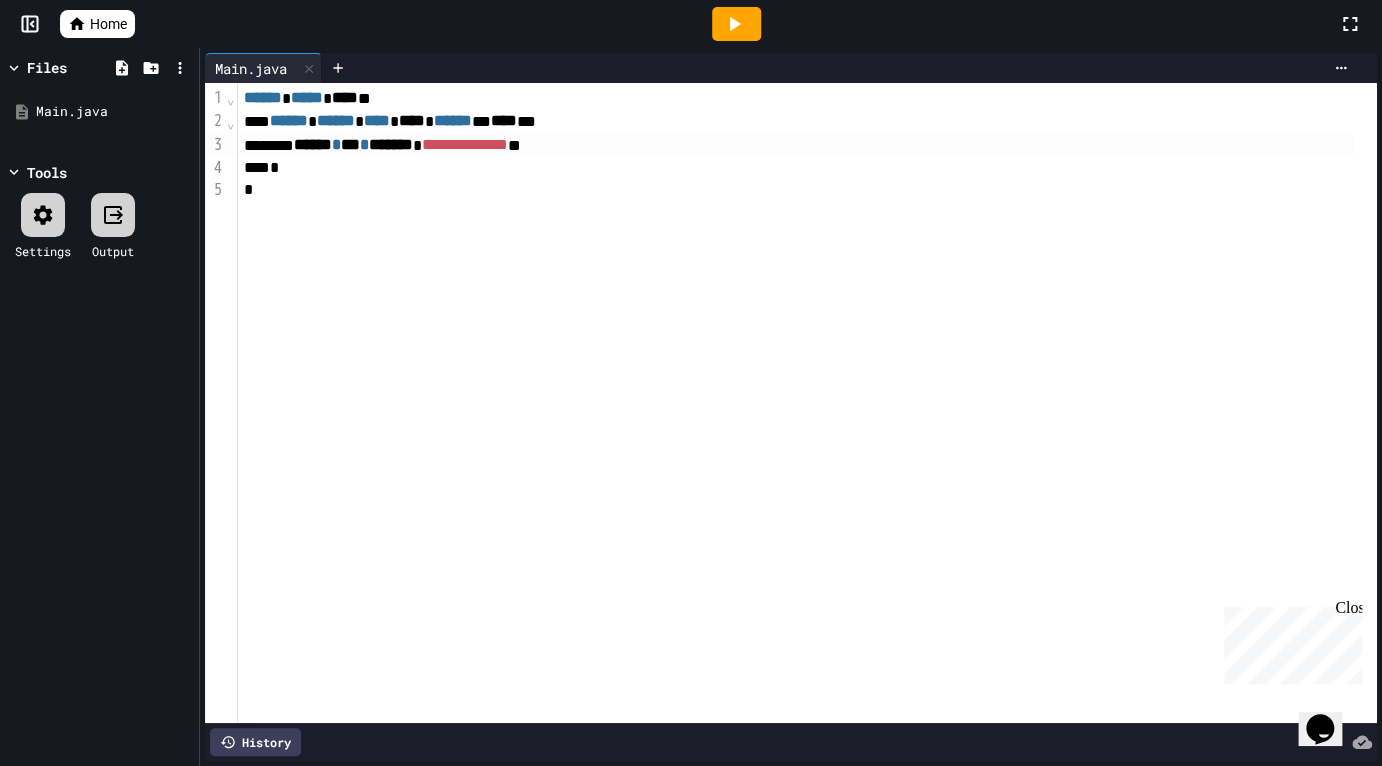 click on "**********" at bounding box center (796, 145) 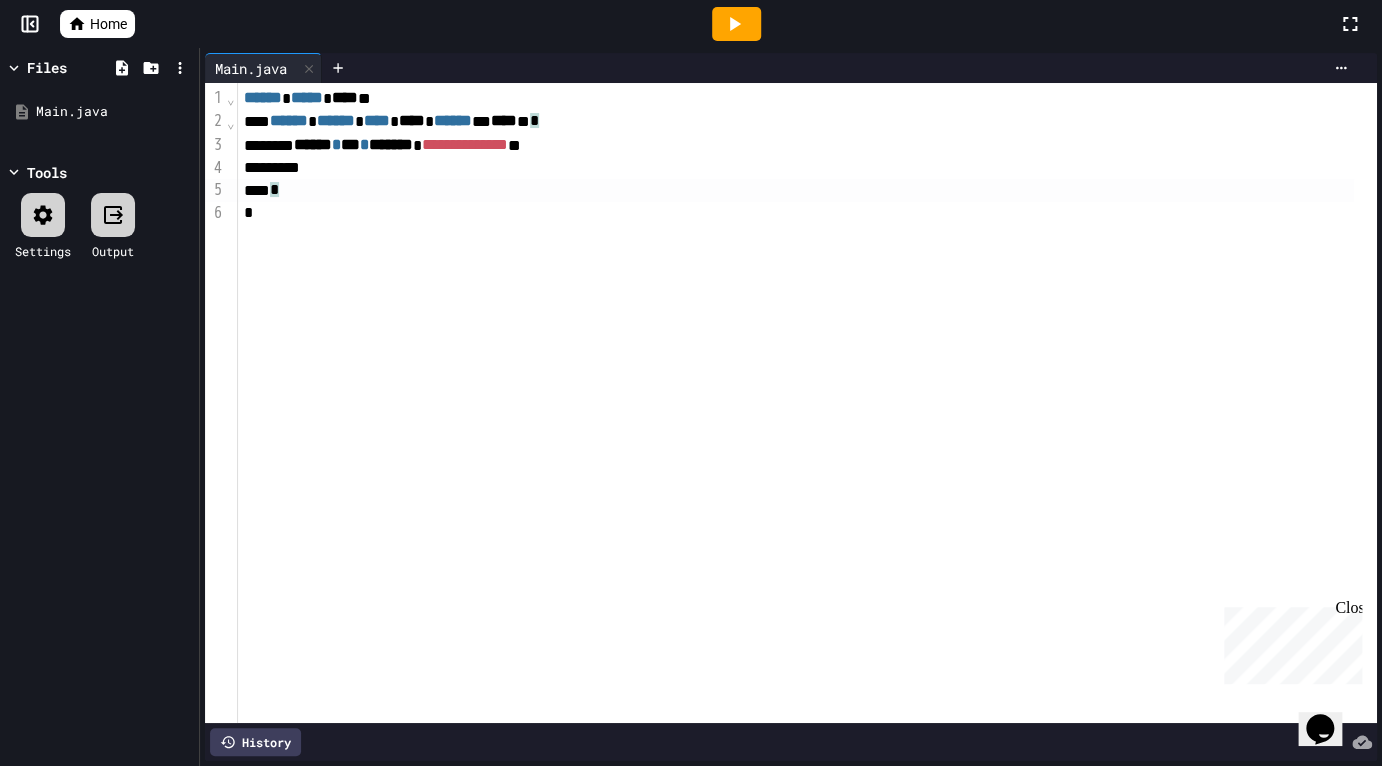 click on "*" at bounding box center [796, 190] 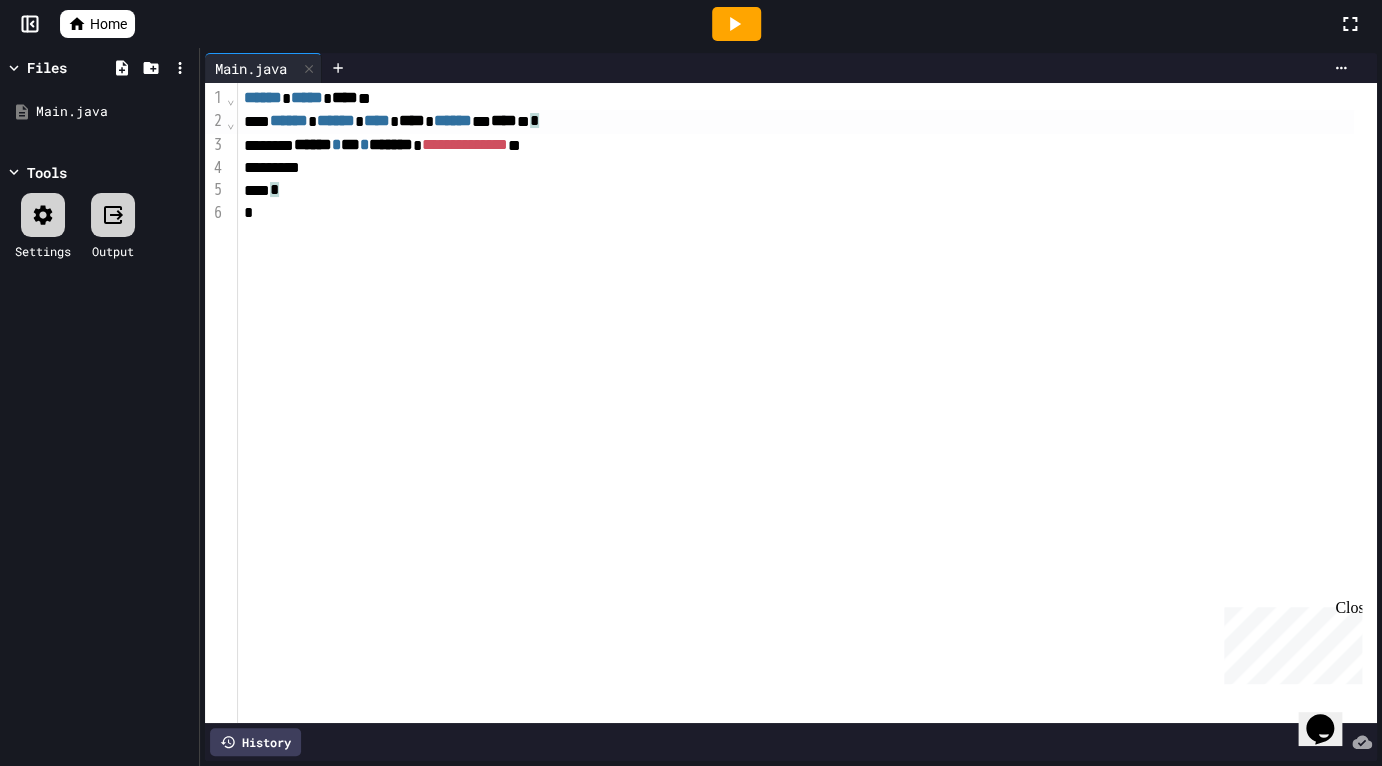 click on "******   ******   ****   **** * ****** ** **** * *" at bounding box center [796, 121] 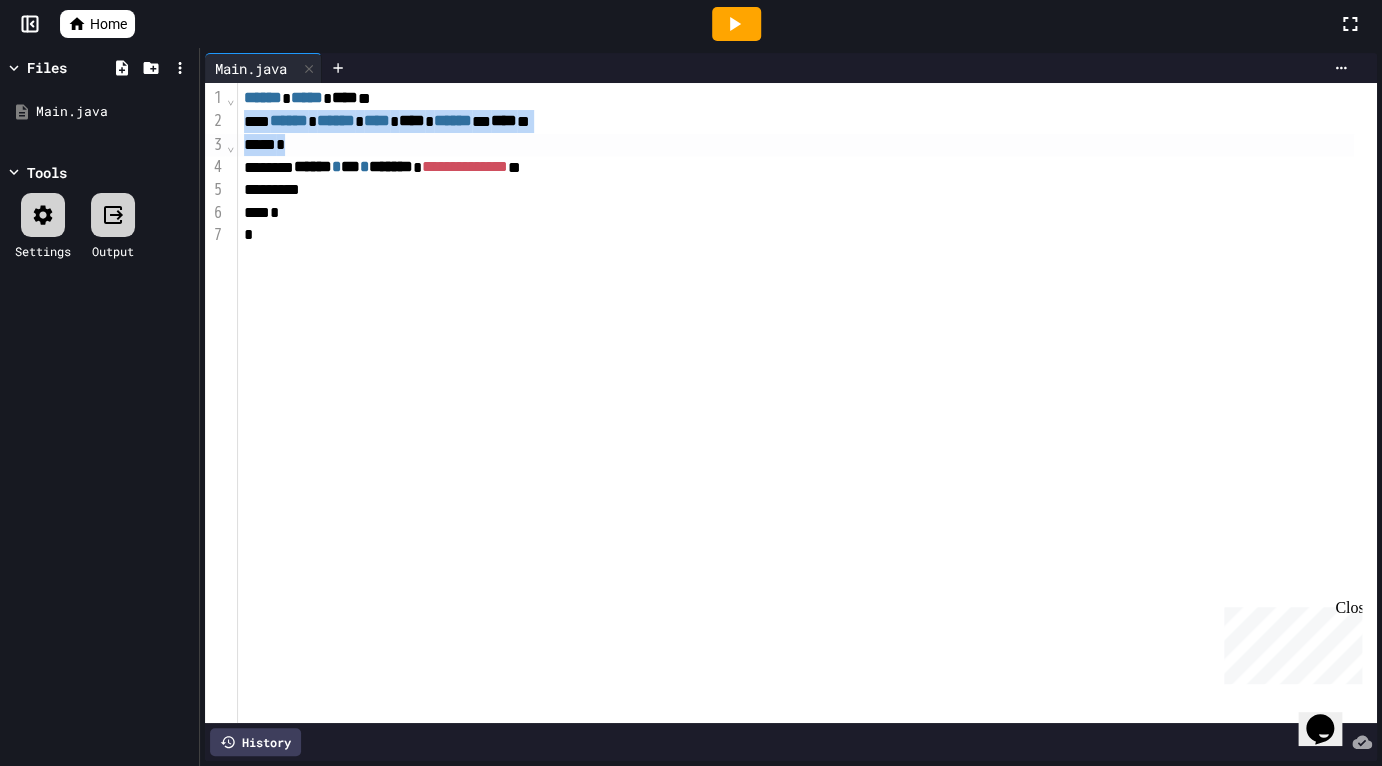 drag, startPoint x: 692, startPoint y: 101, endPoint x: 426, endPoint y: 148, distance: 270.12033 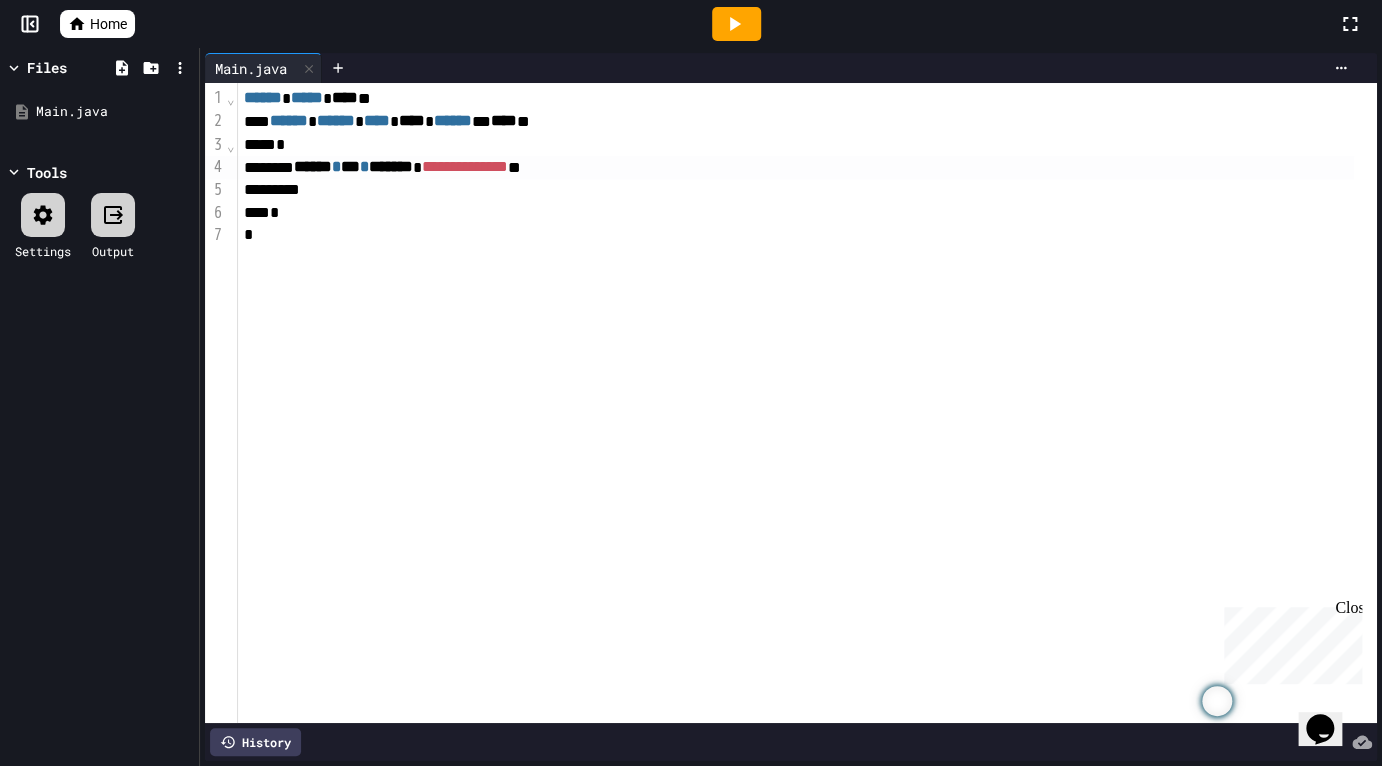 click on "**********" at bounding box center [796, 167] 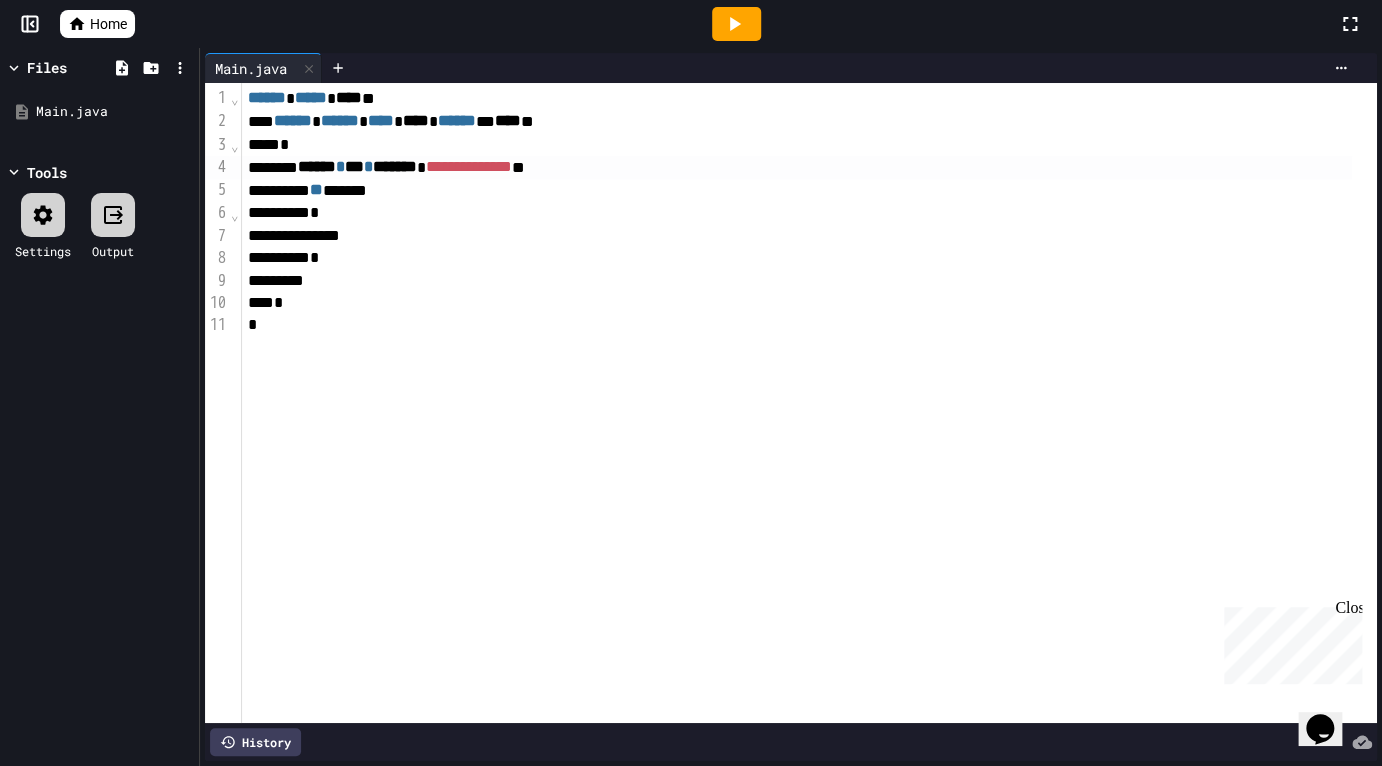 click on "**********" at bounding box center [797, 167] 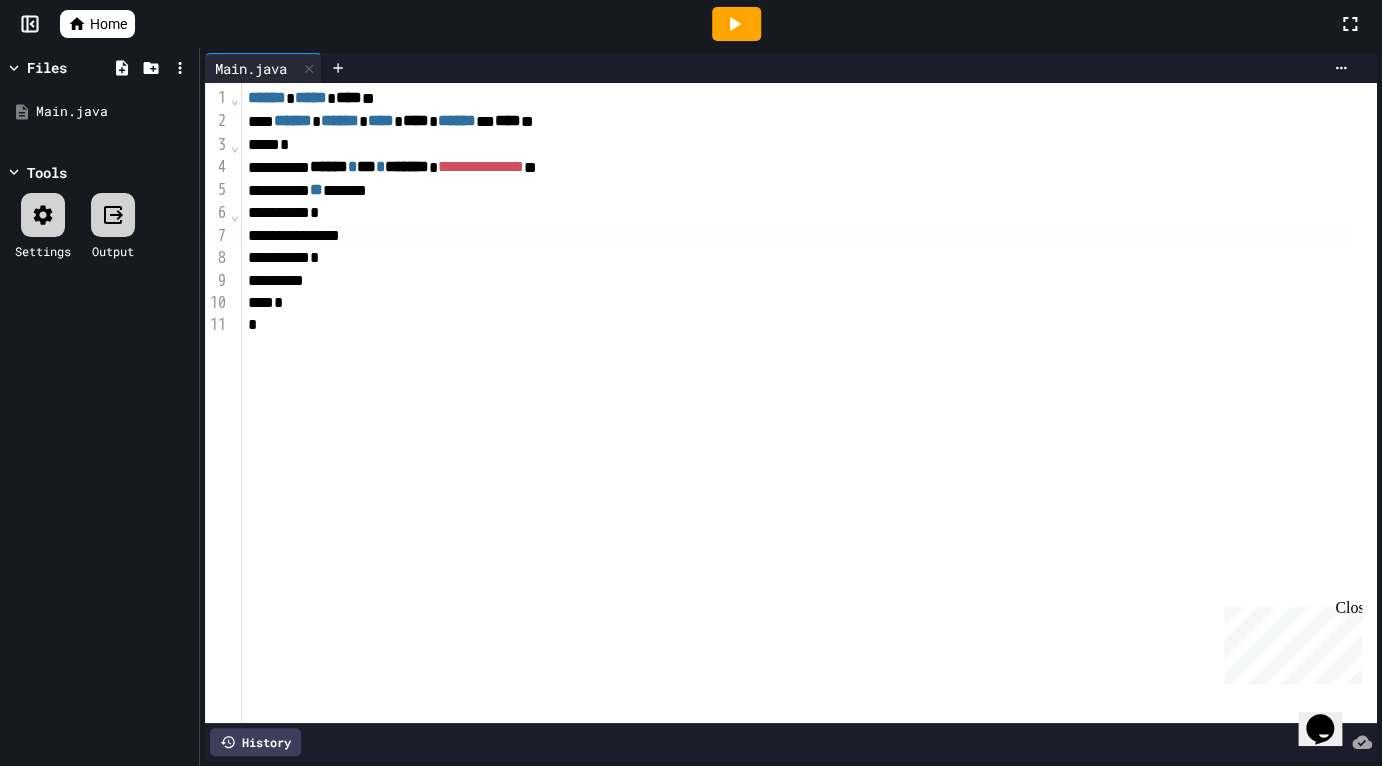 click at bounding box center (797, 236) 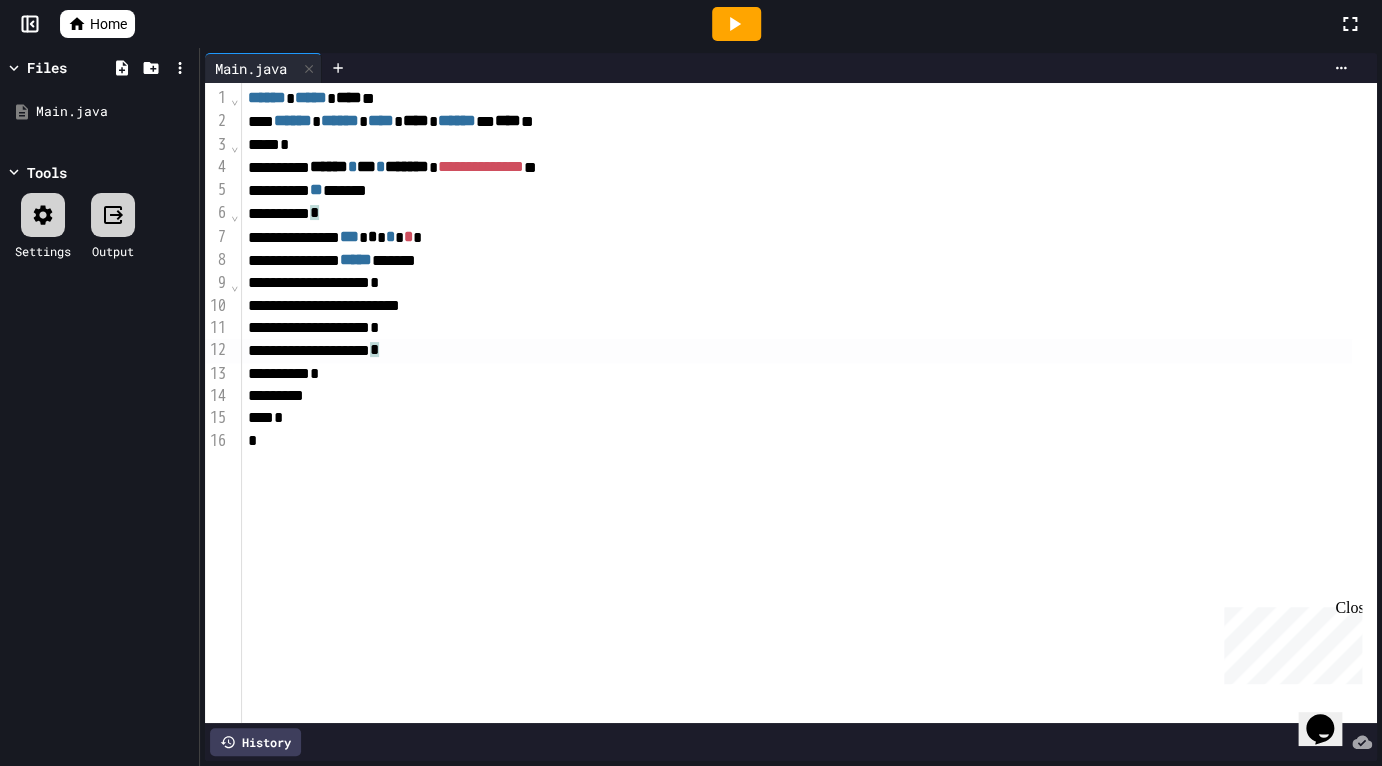 click on "*" at bounding box center [797, 350] 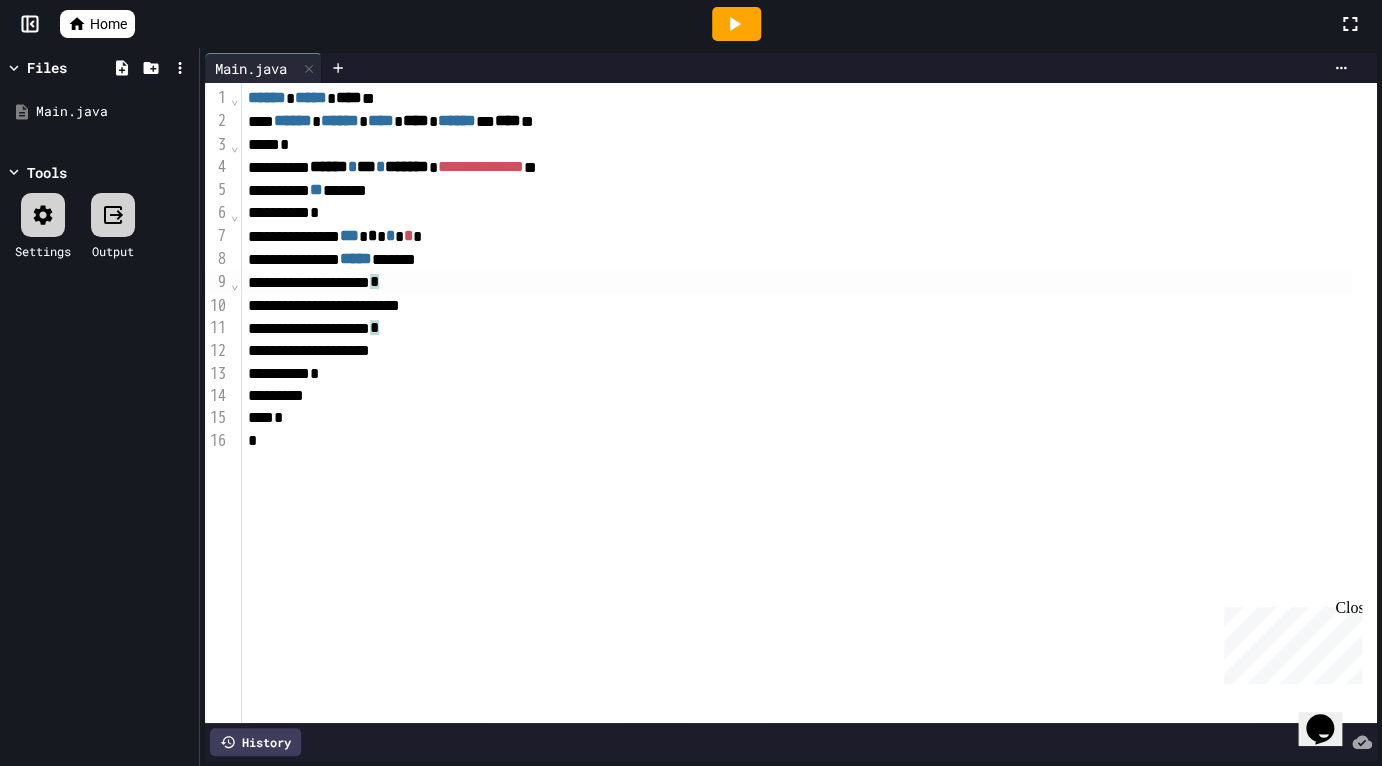 click on "*" at bounding box center [797, 282] 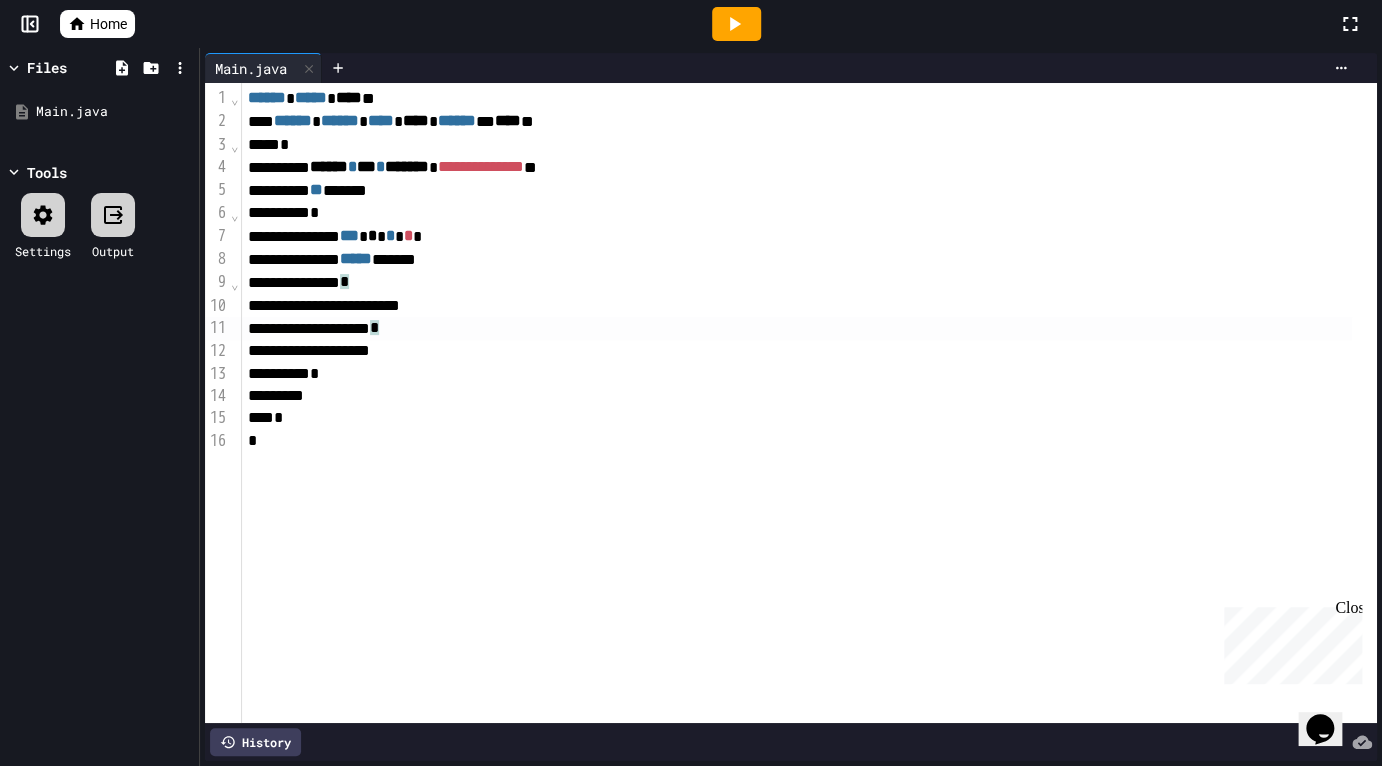 click on "*" at bounding box center (797, 328) 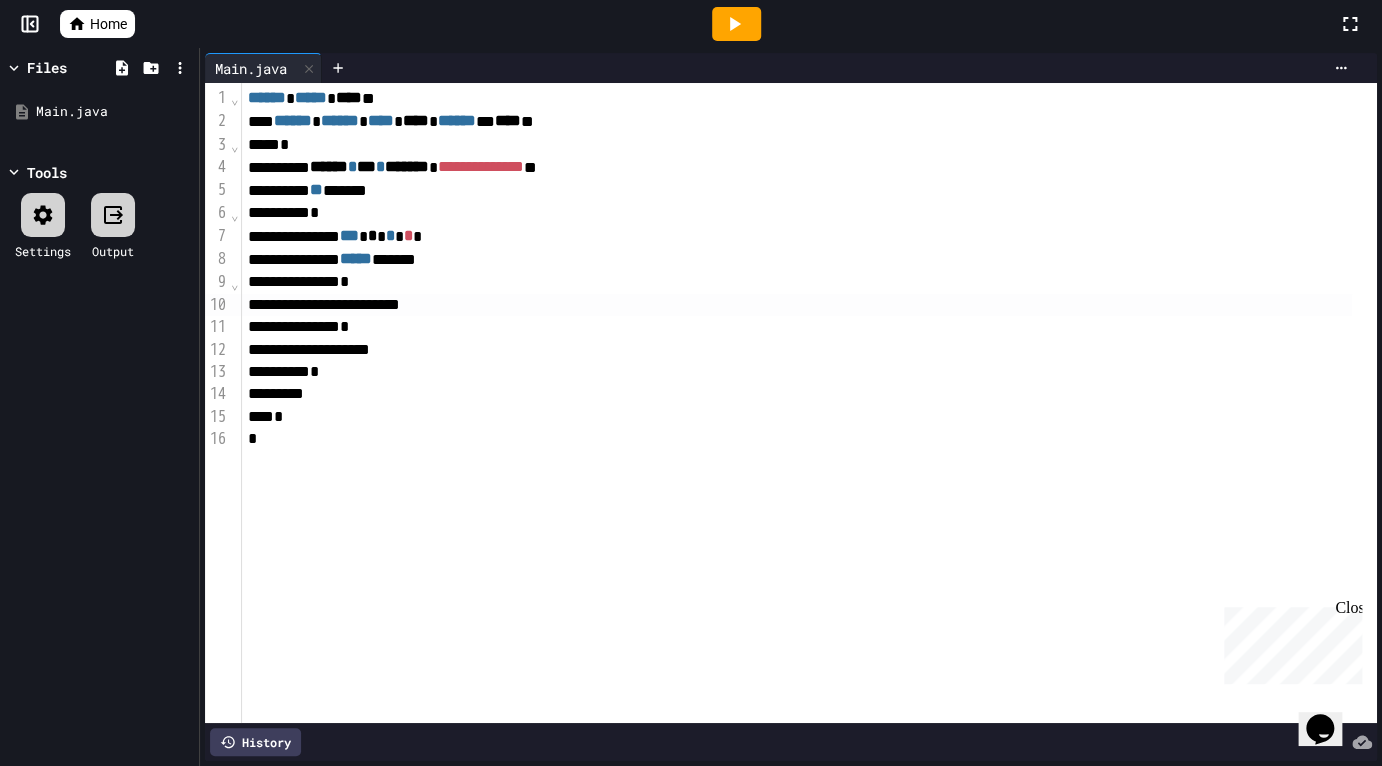 click at bounding box center (797, 305) 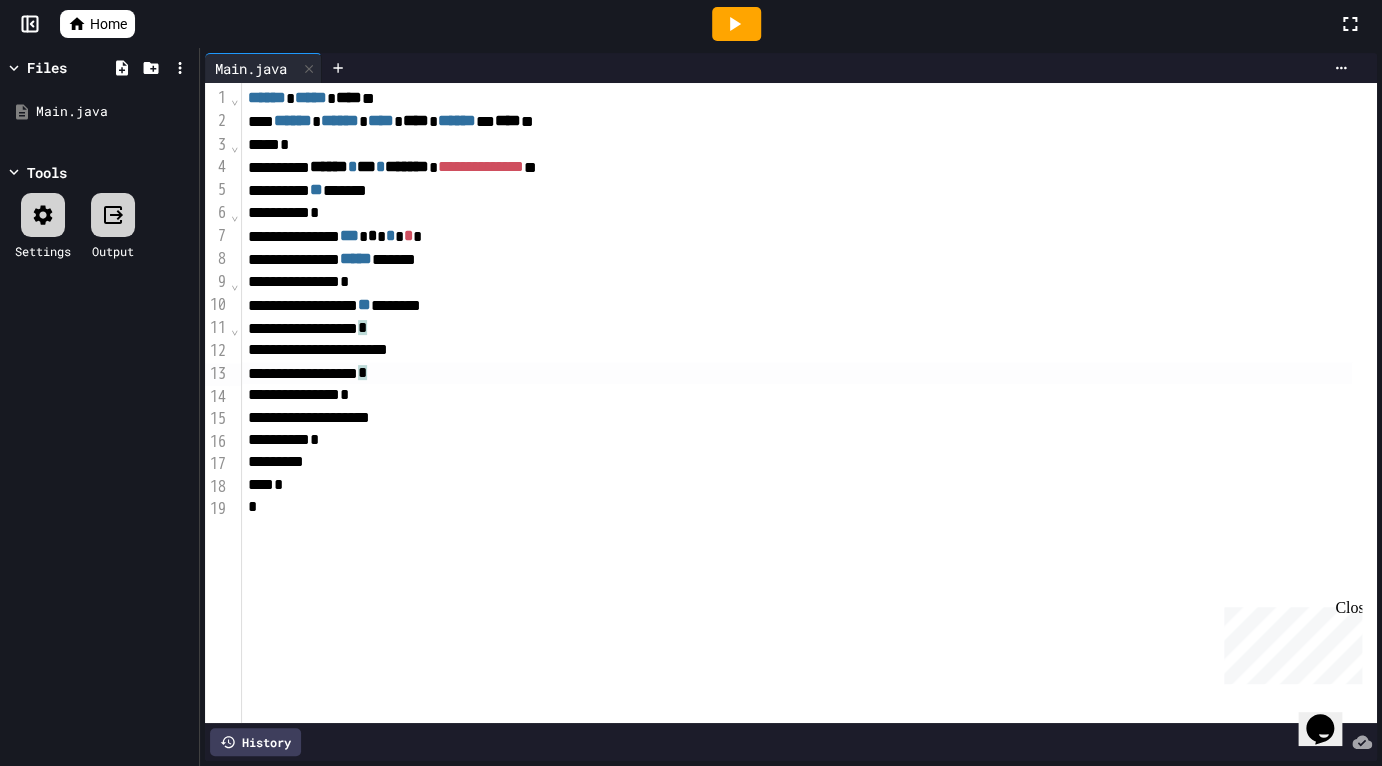 click on "*" at bounding box center (797, 373) 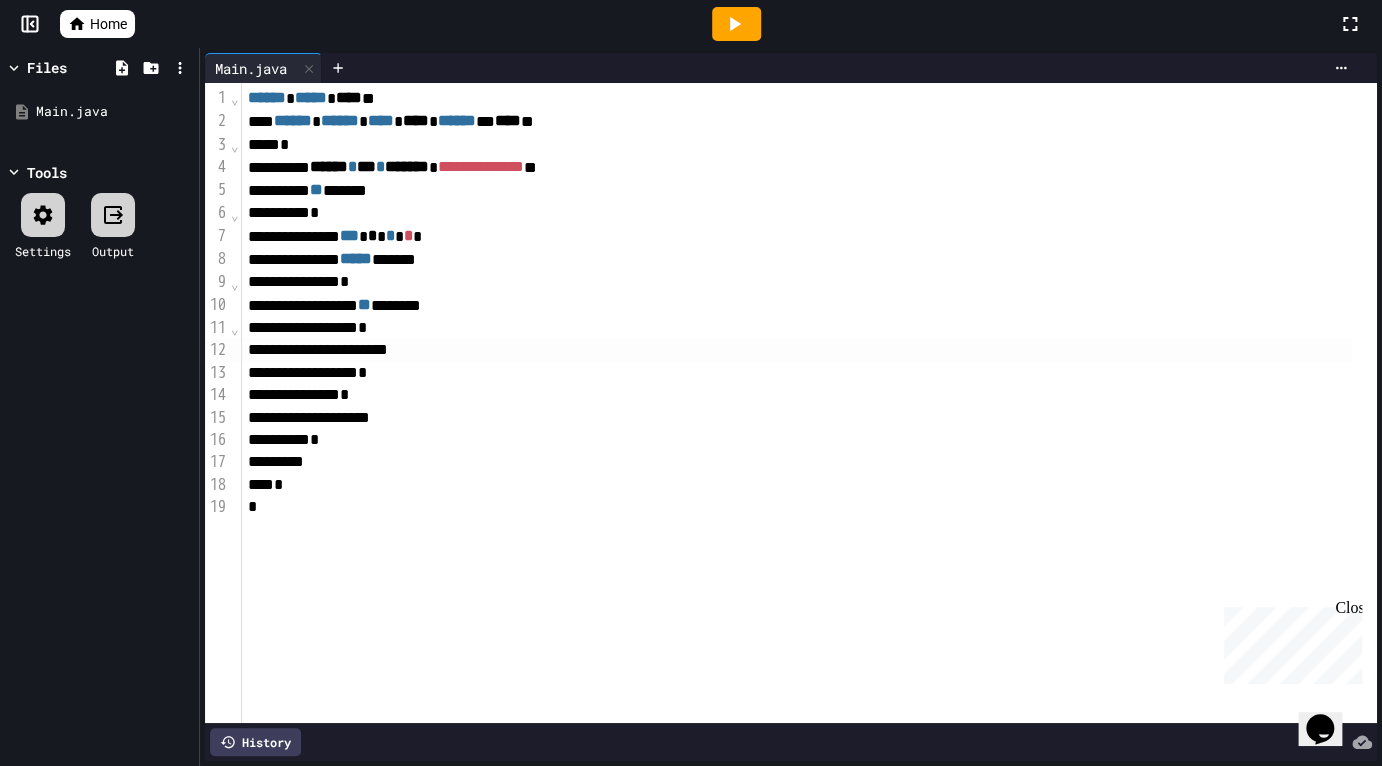 click at bounding box center (797, 350) 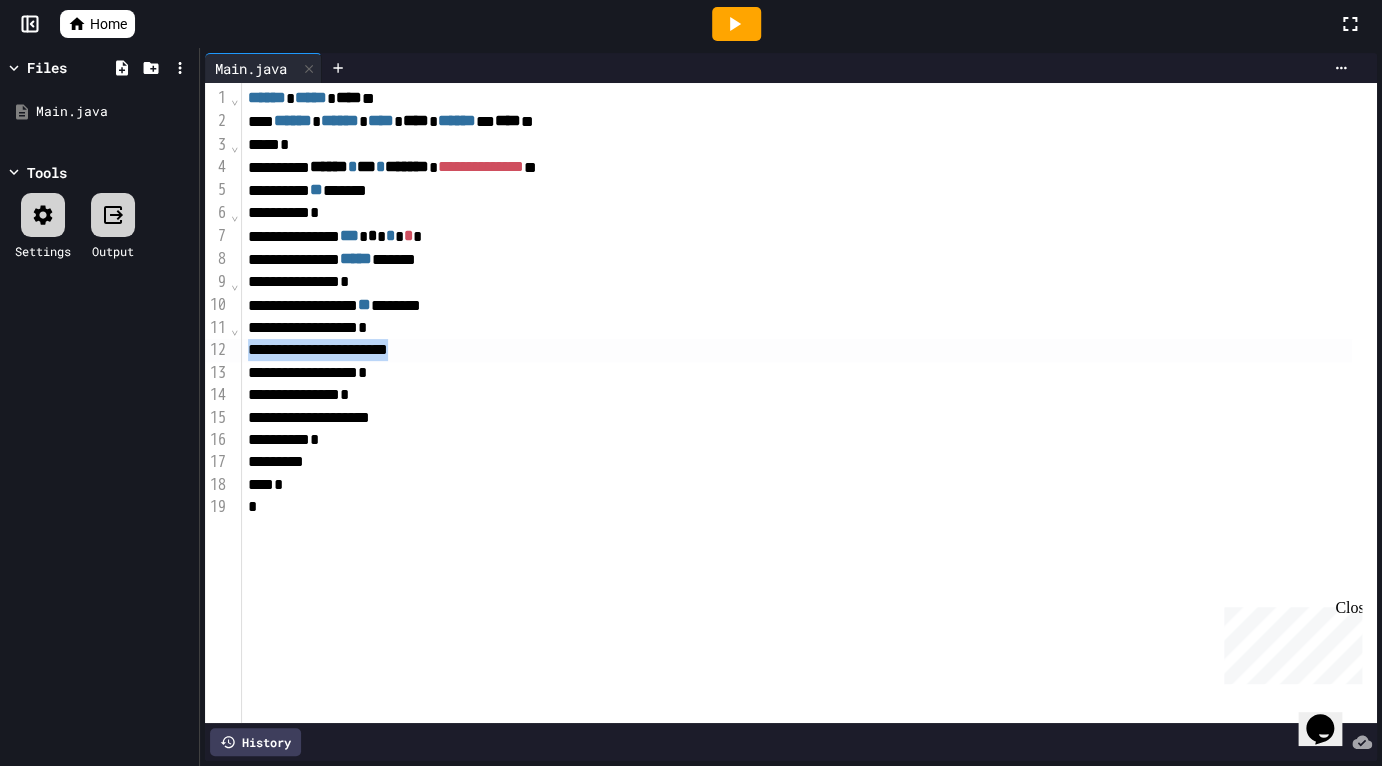 click at bounding box center (797, 350) 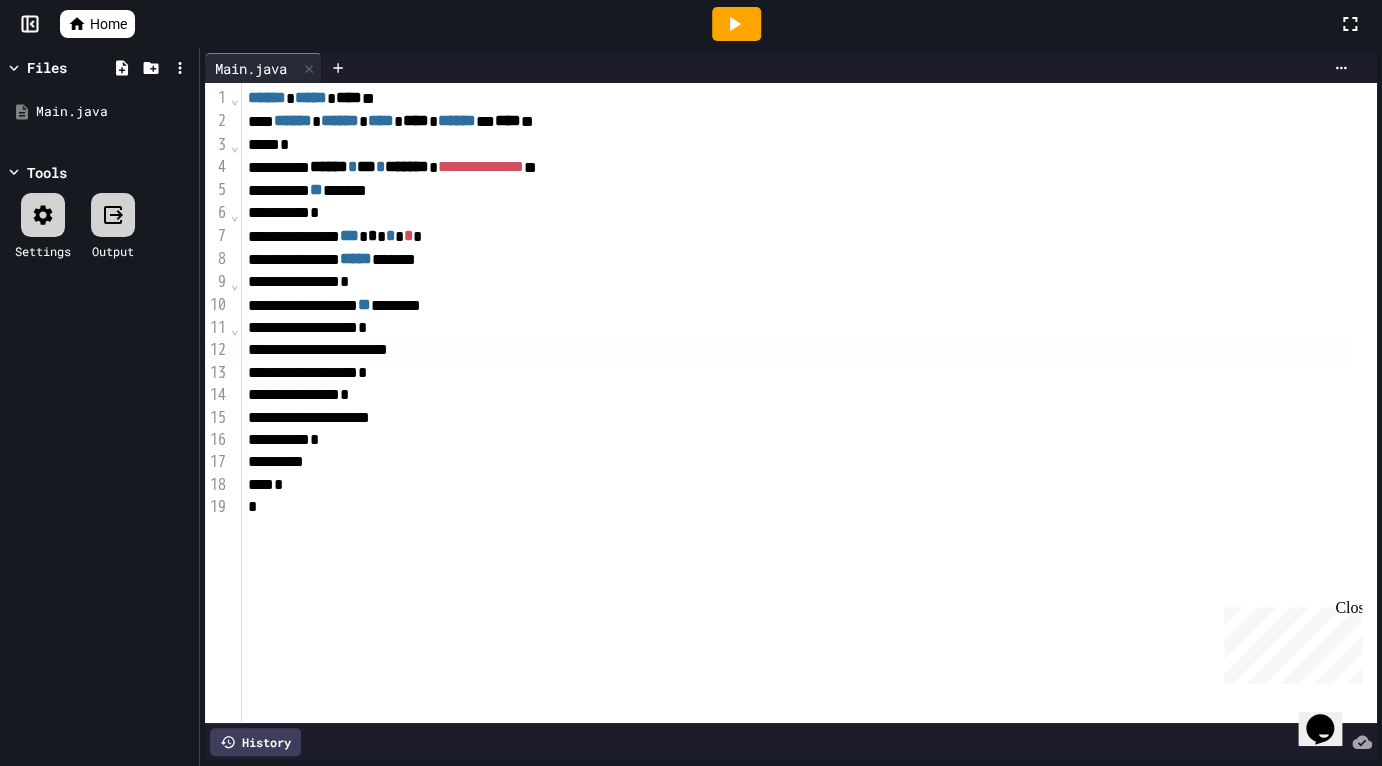 click at bounding box center [797, 350] 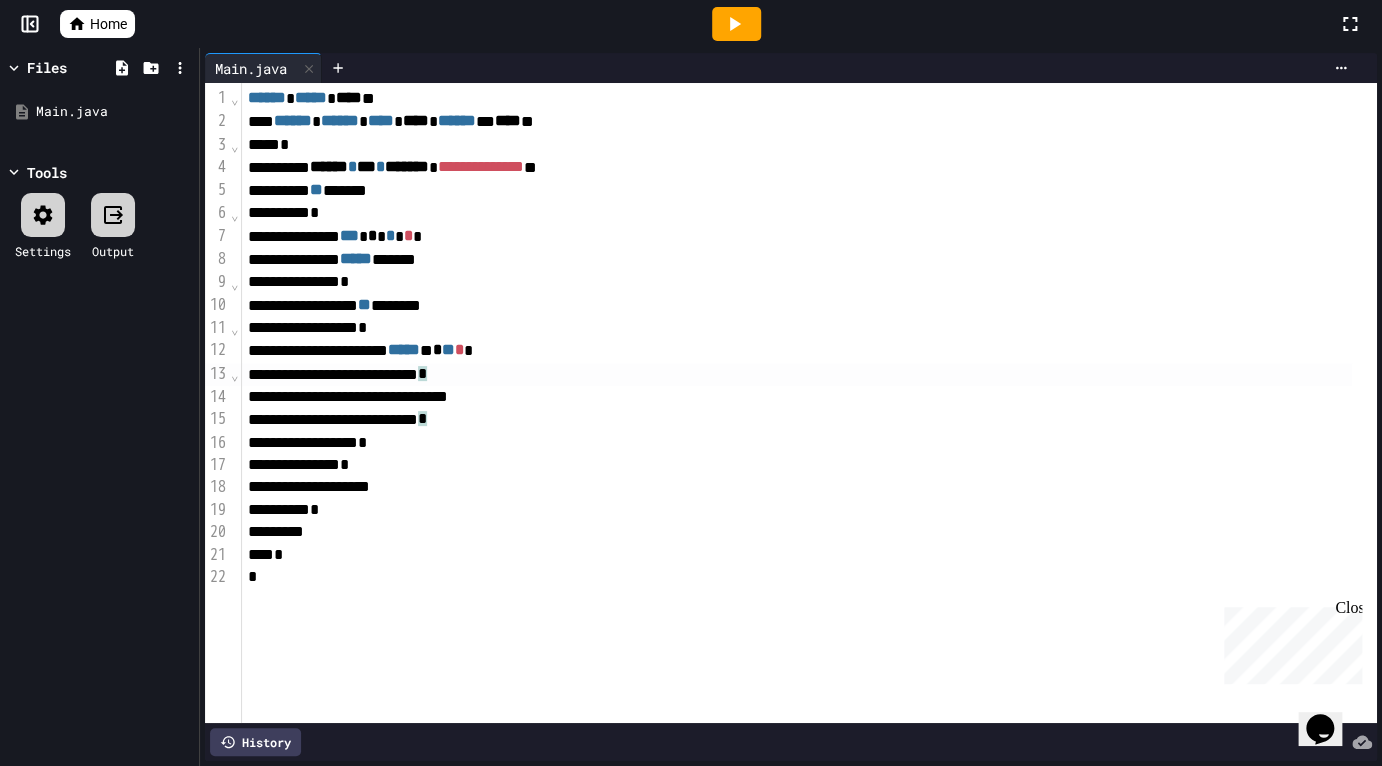 click on "*" at bounding box center (797, 374) 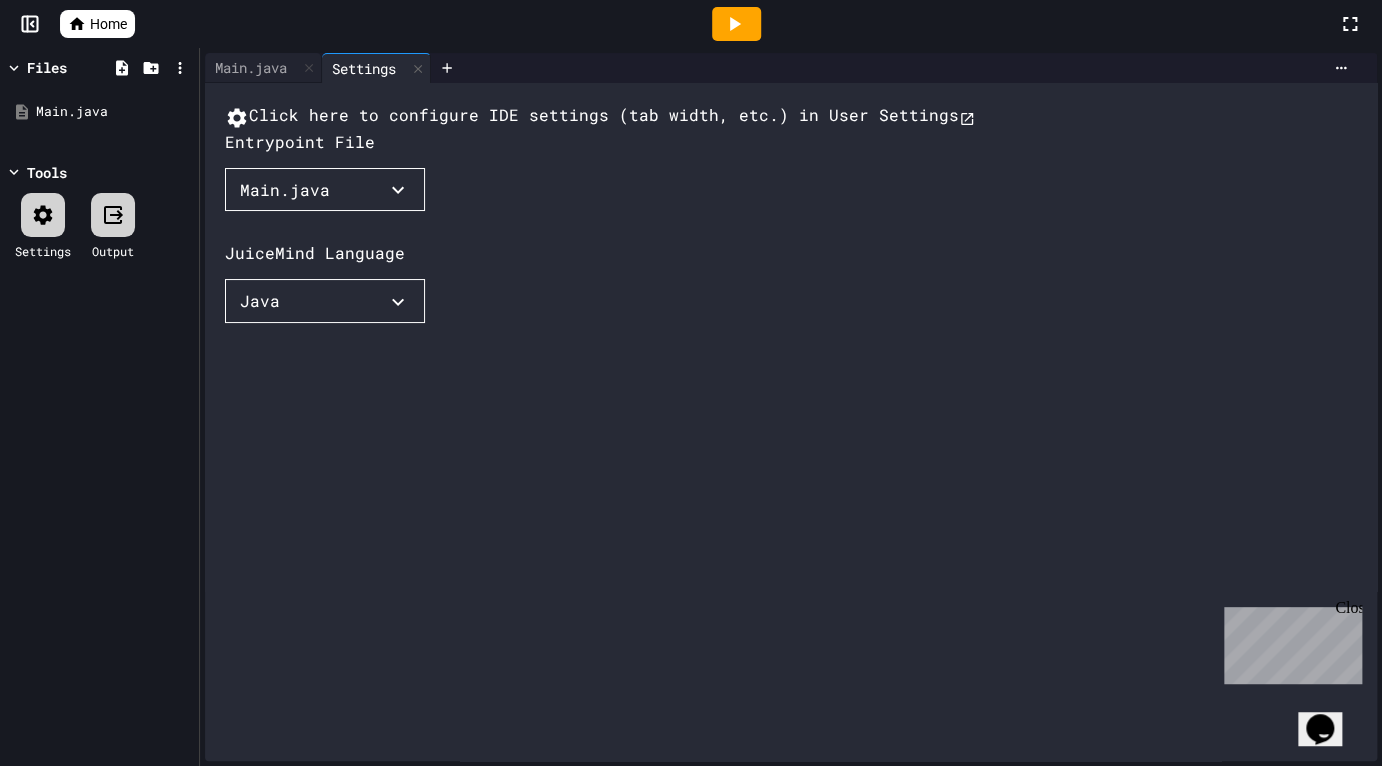 click on "Click here to configure IDE settings (tab width, etc.) in User Settings" at bounding box center (600, 116) 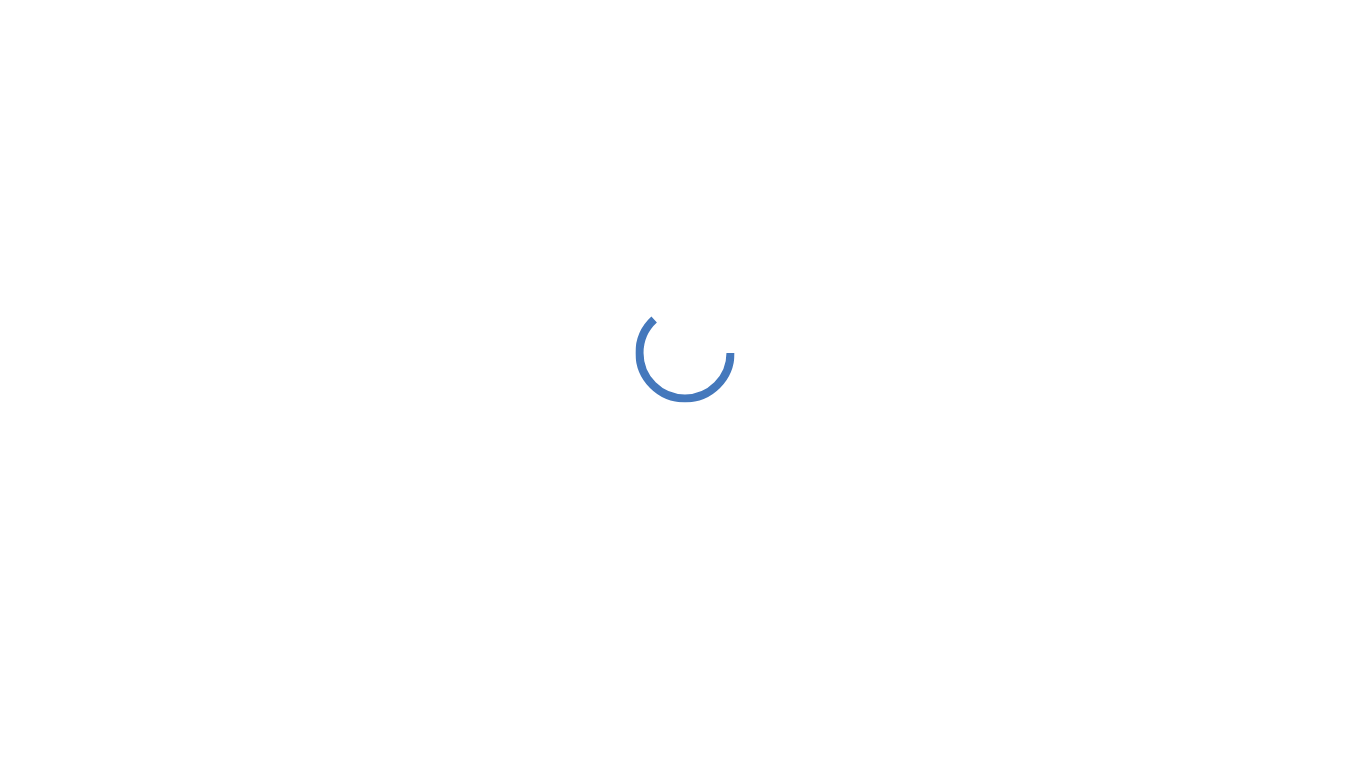 scroll, scrollTop: 0, scrollLeft: 0, axis: both 